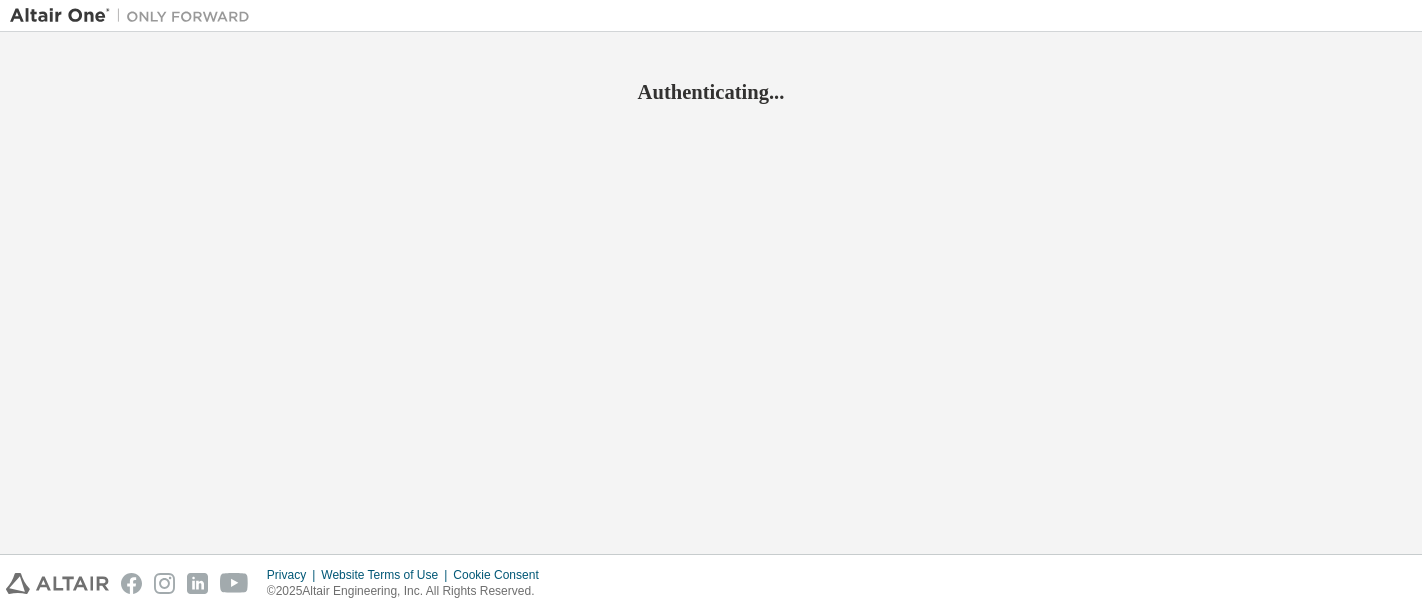 scroll, scrollTop: 0, scrollLeft: 0, axis: both 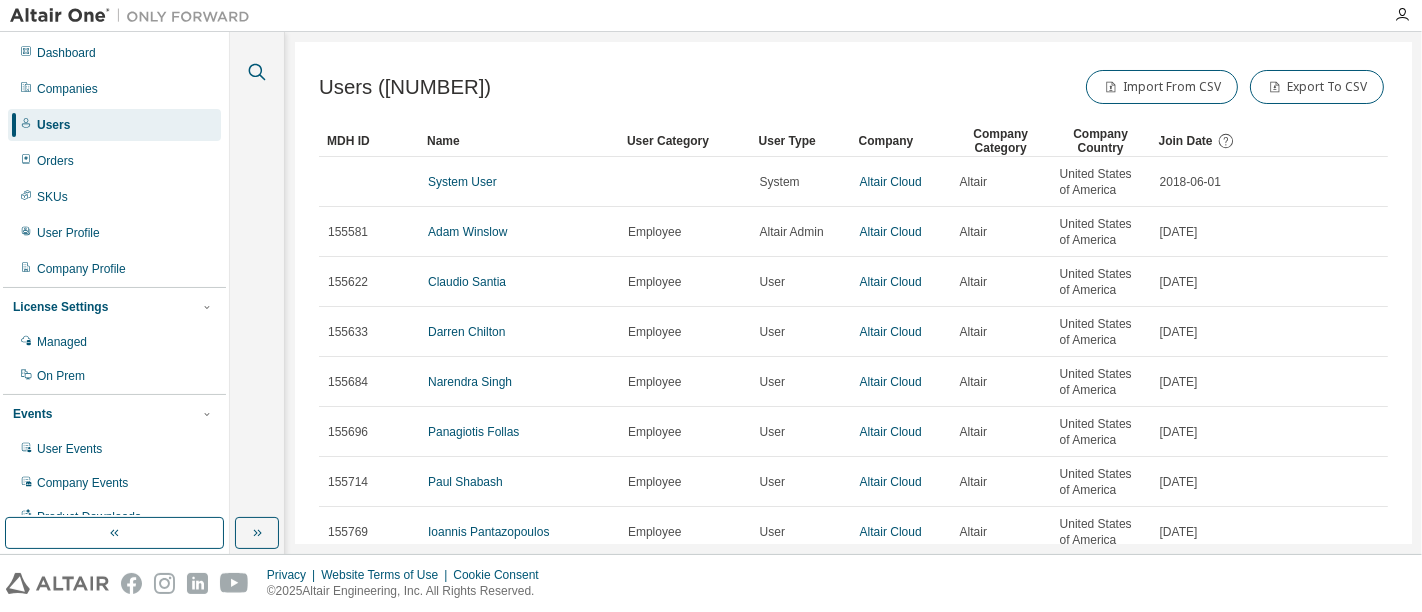 click 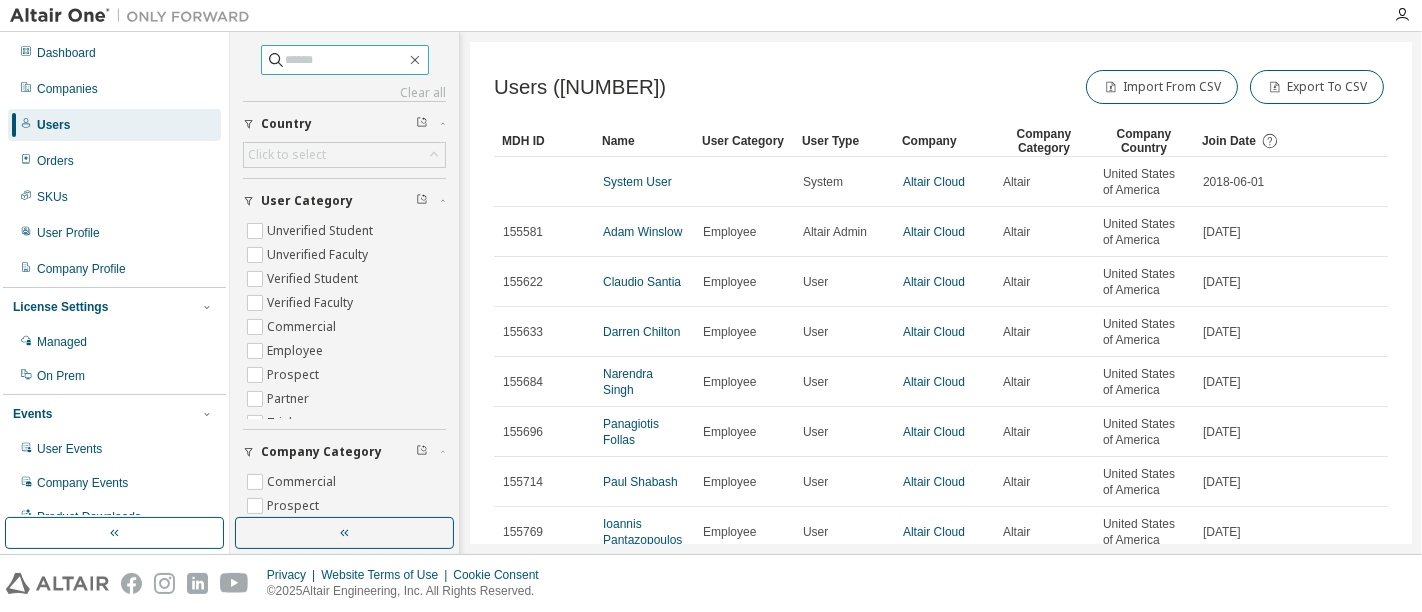 click at bounding box center (346, 60) 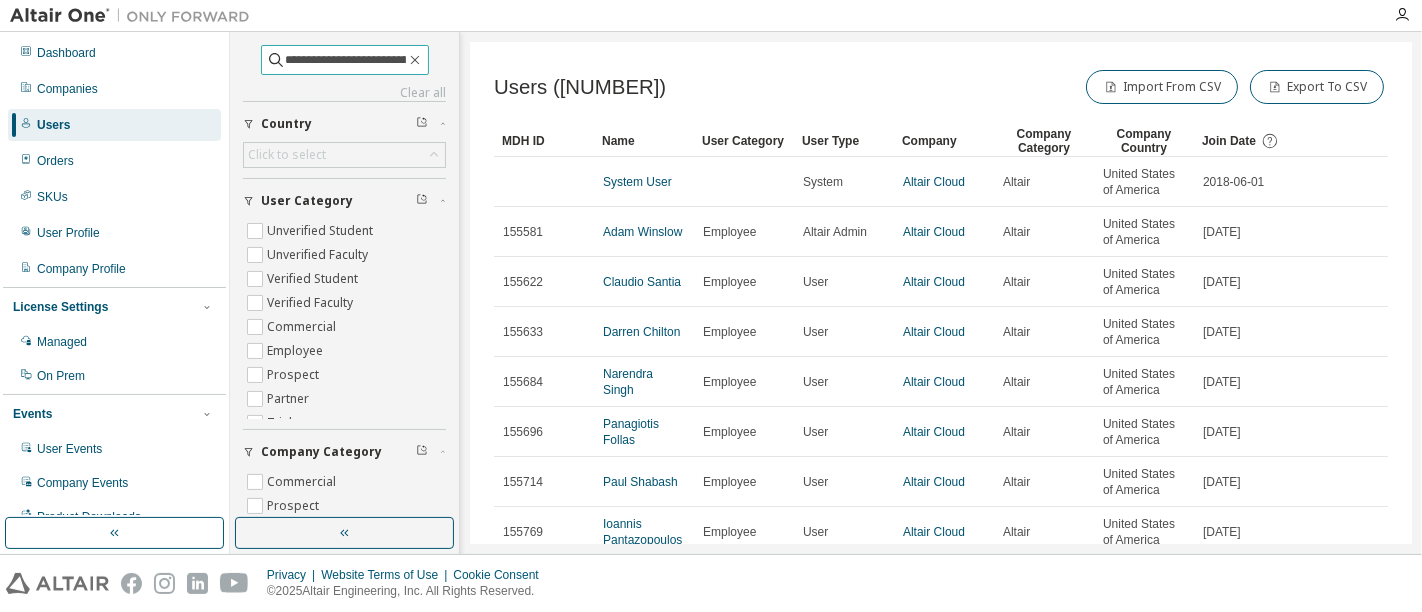 scroll, scrollTop: 0, scrollLeft: 63, axis: horizontal 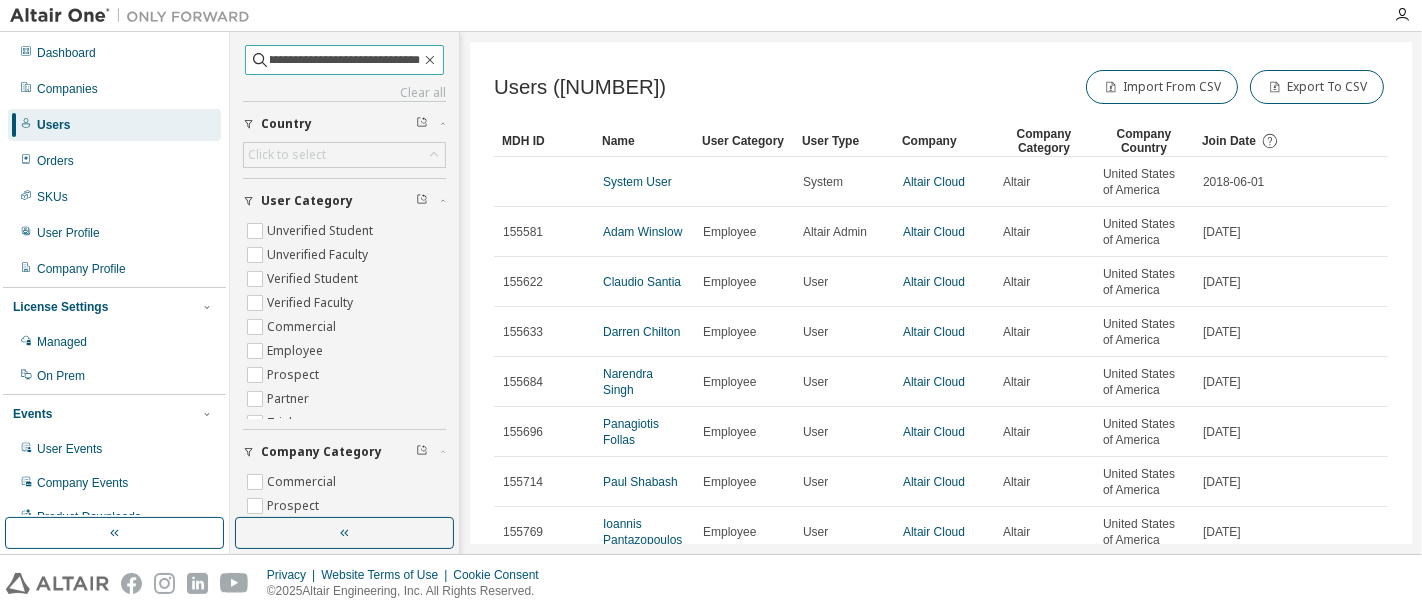 type on "**********" 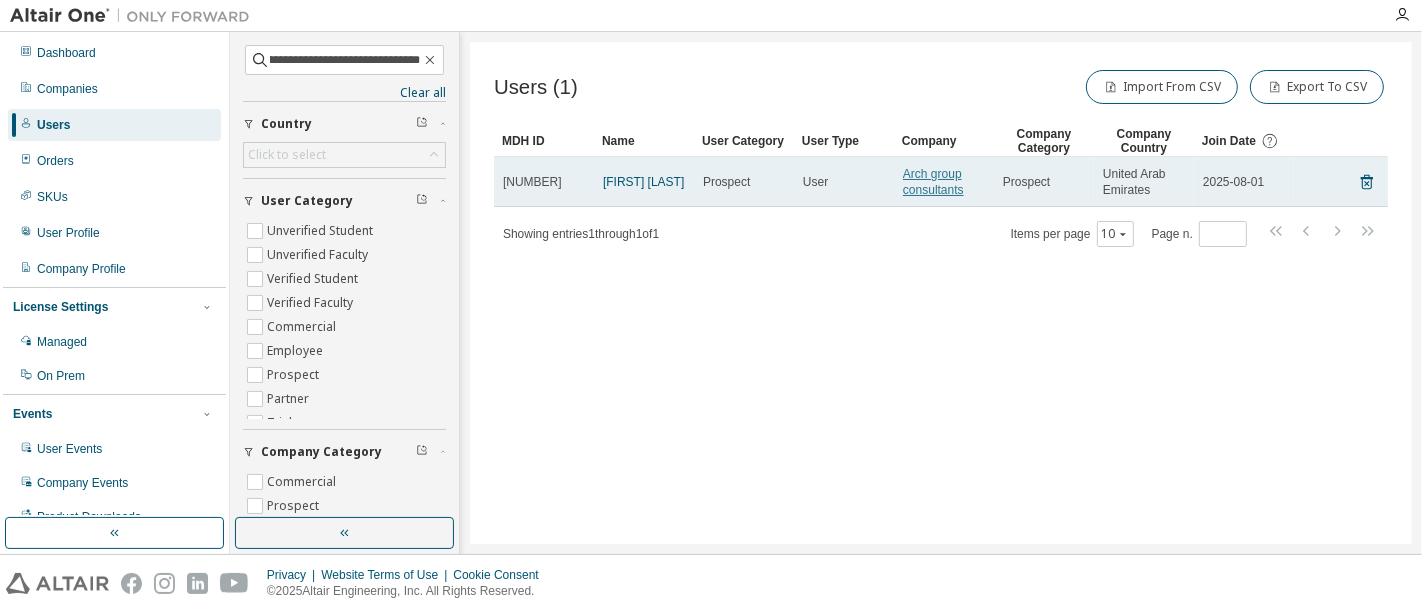 click on "Arch group consultants" at bounding box center (933, 182) 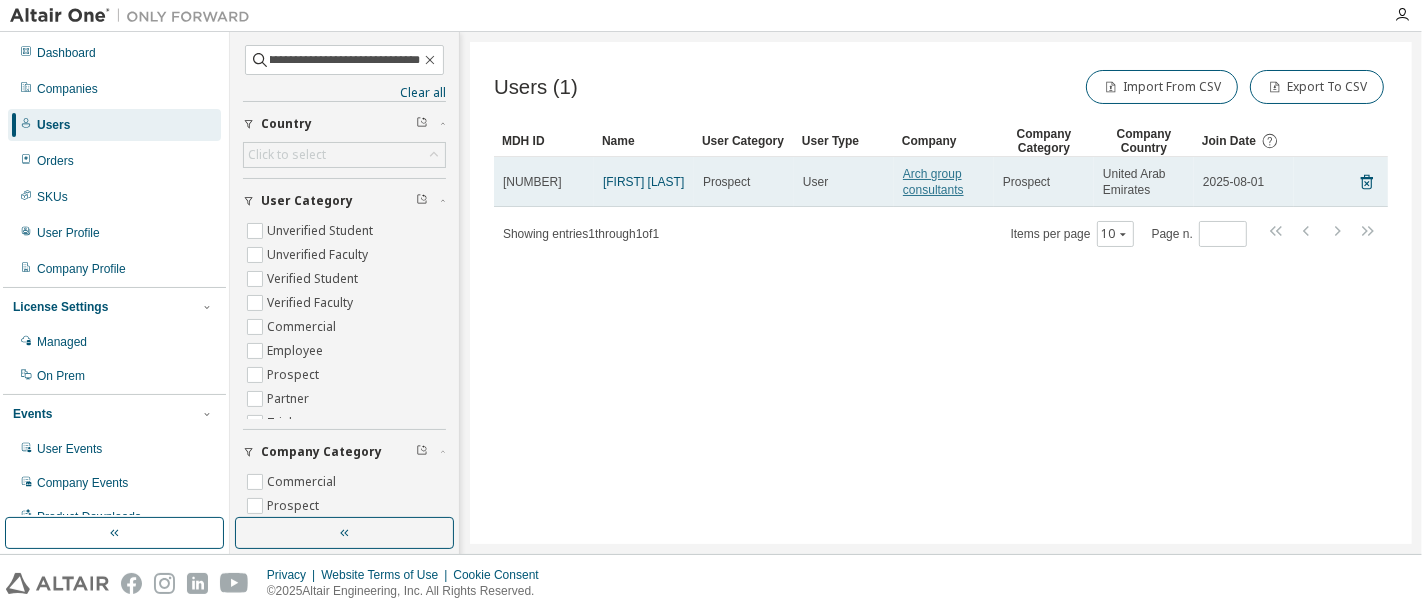 scroll, scrollTop: 0, scrollLeft: 0, axis: both 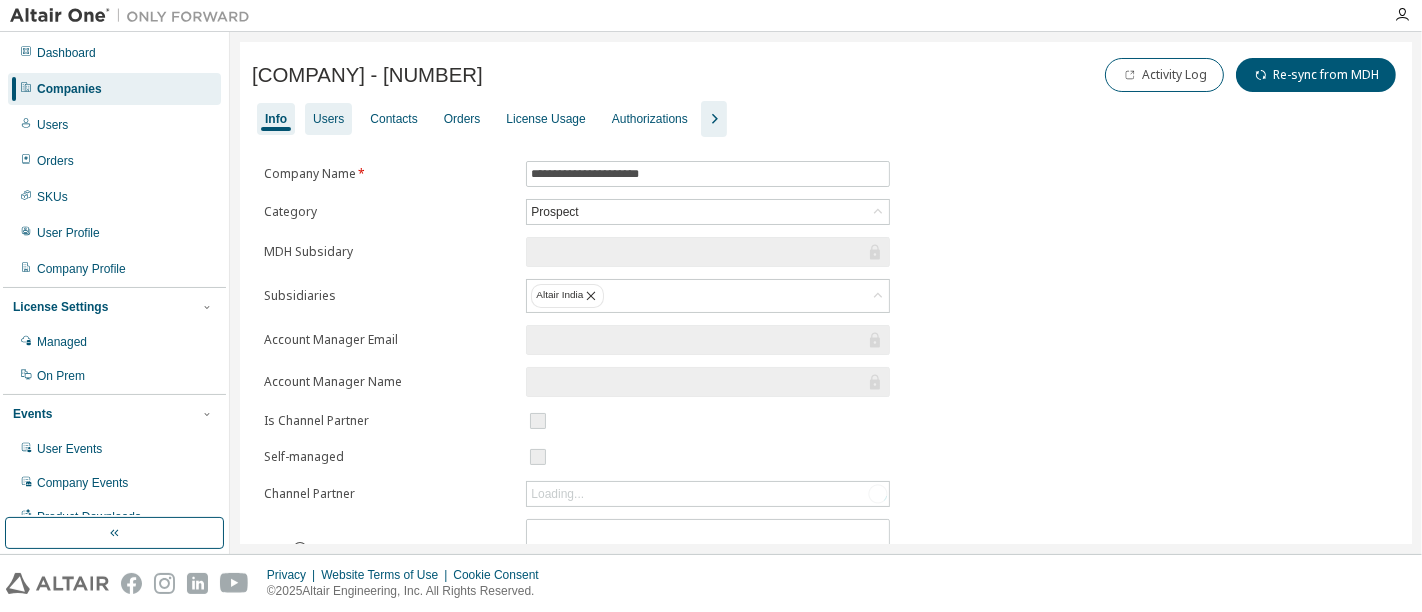 click on "Users" at bounding box center (328, 119) 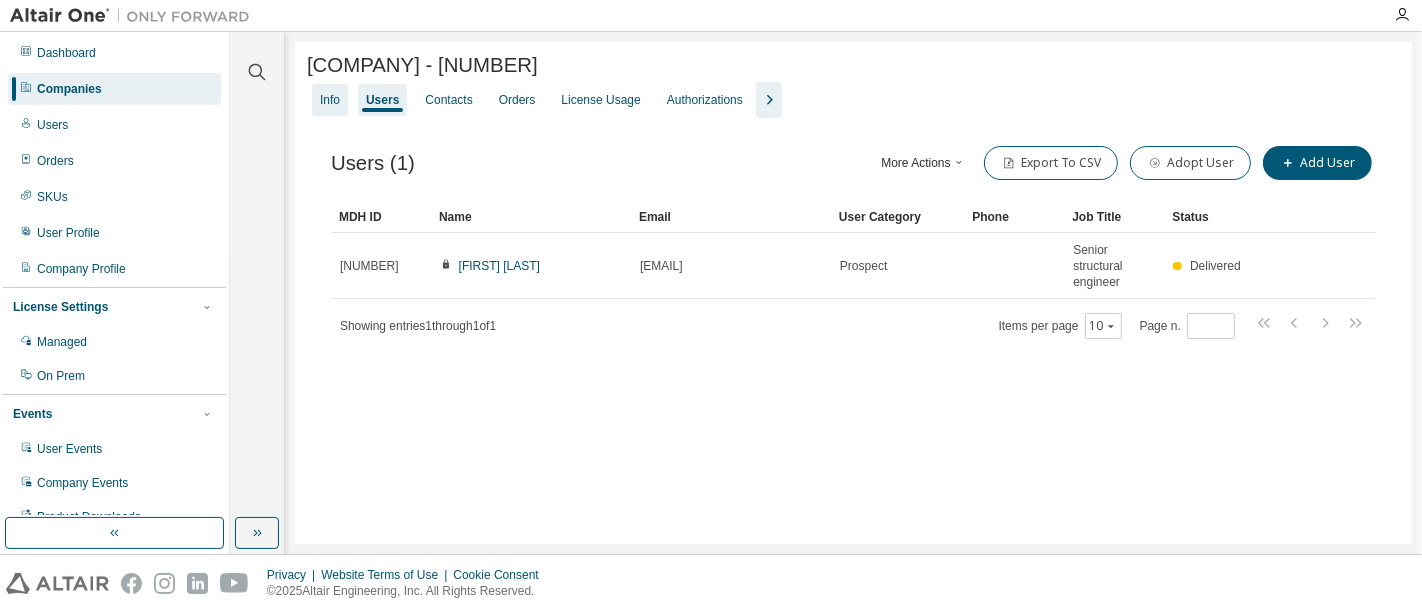 click on "Info" at bounding box center (330, 100) 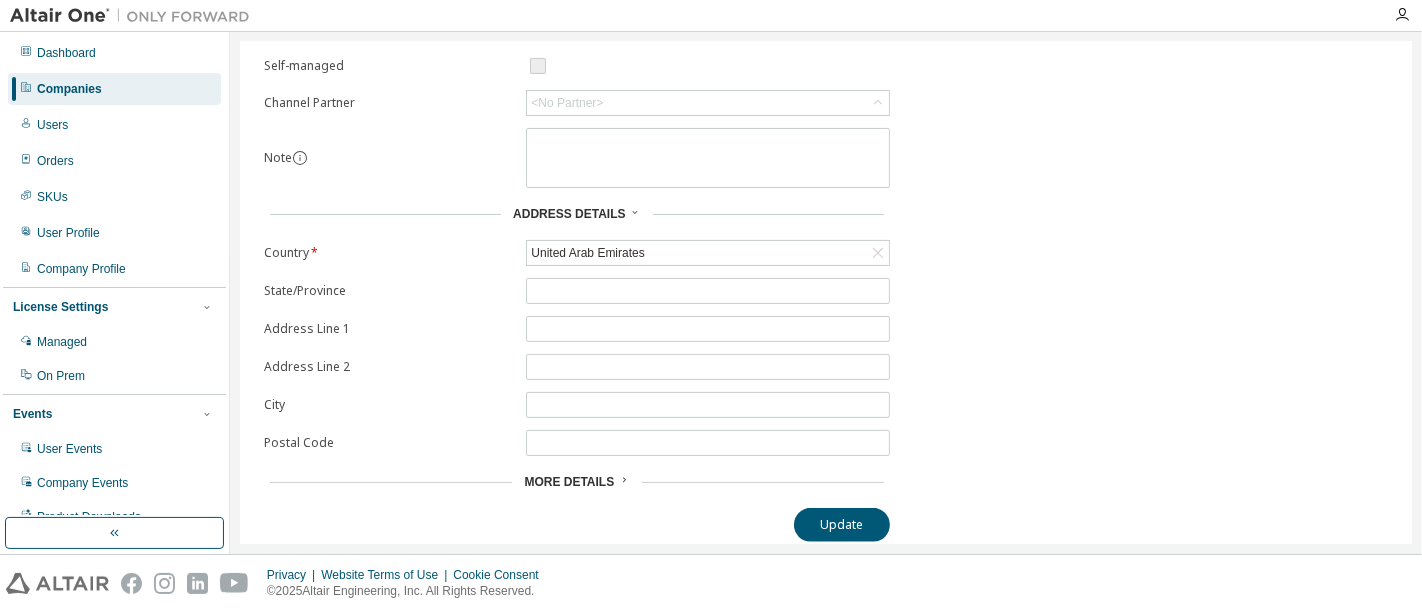 scroll, scrollTop: 0, scrollLeft: 0, axis: both 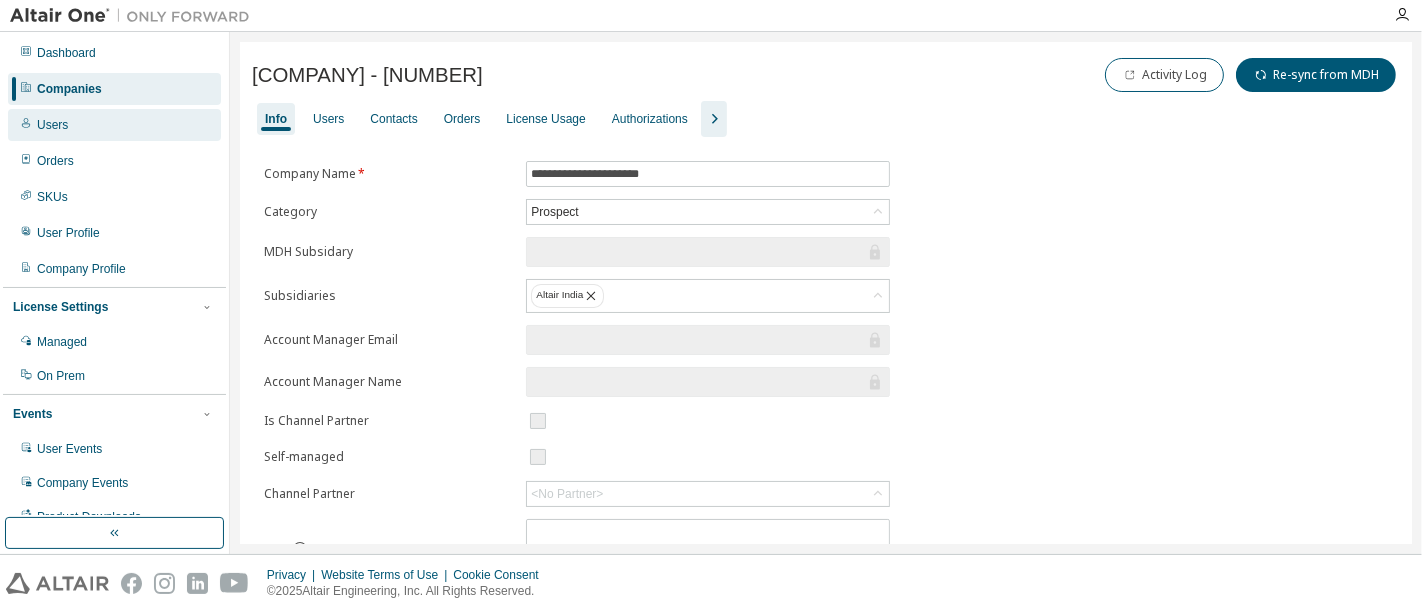 click on "Users" at bounding box center [52, 125] 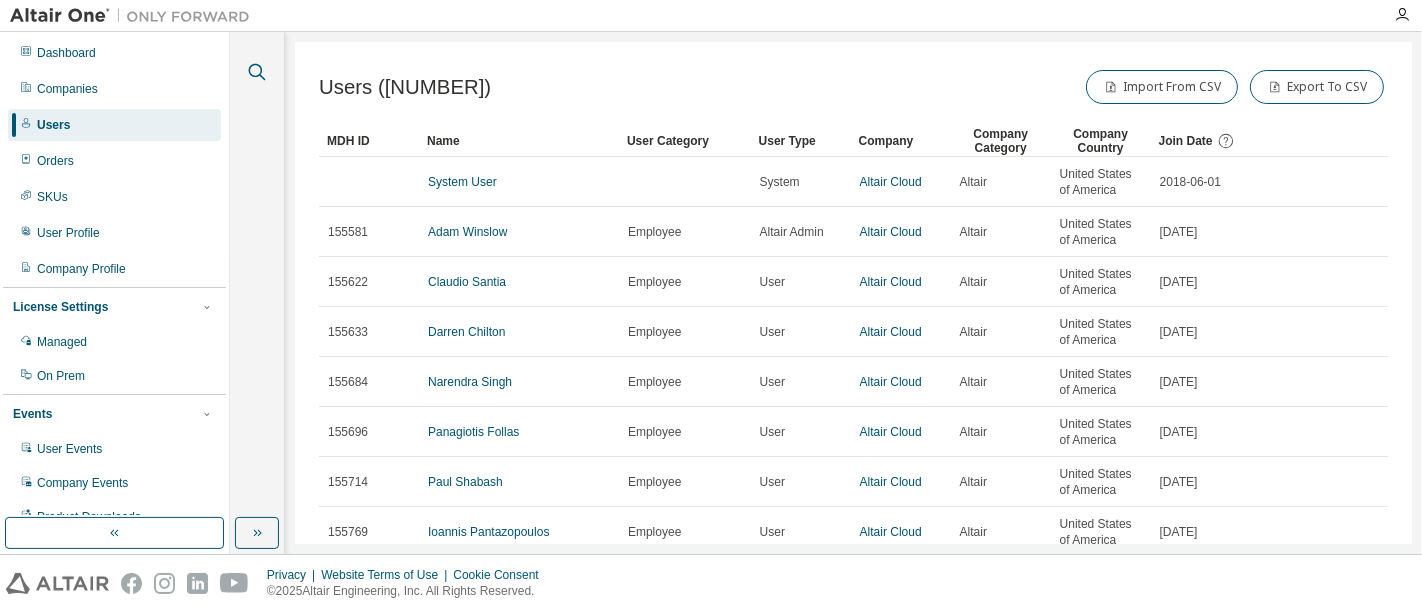 click 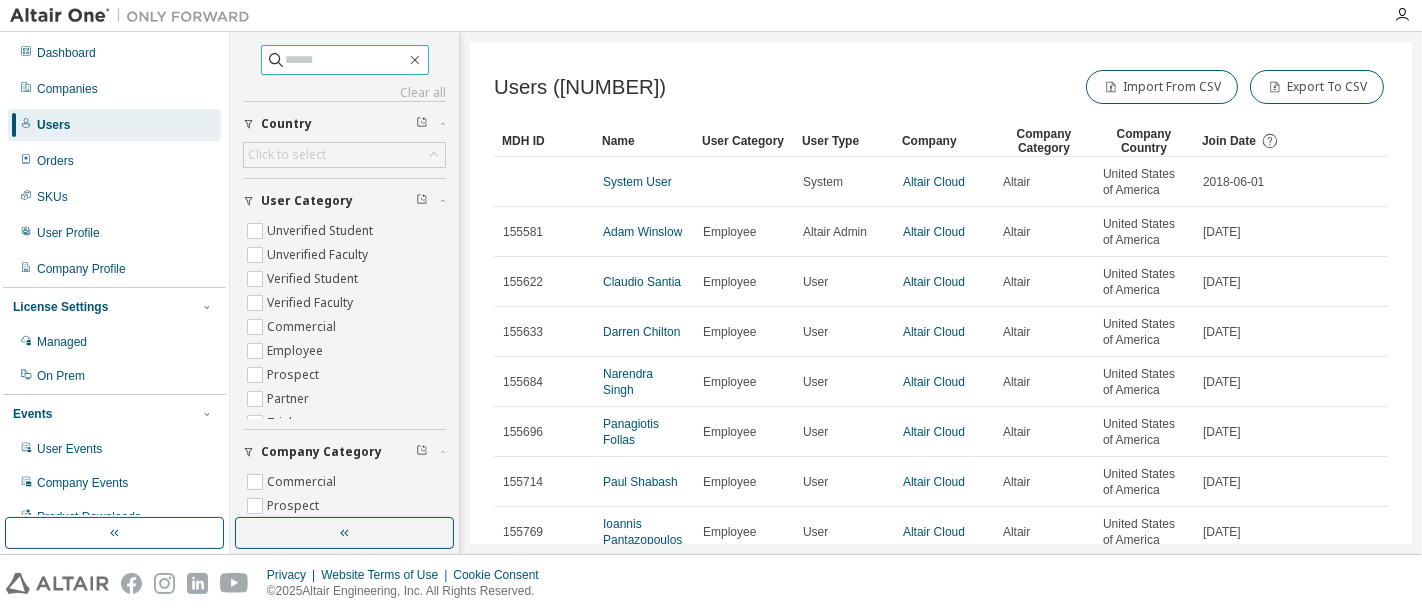 click at bounding box center (346, 60) 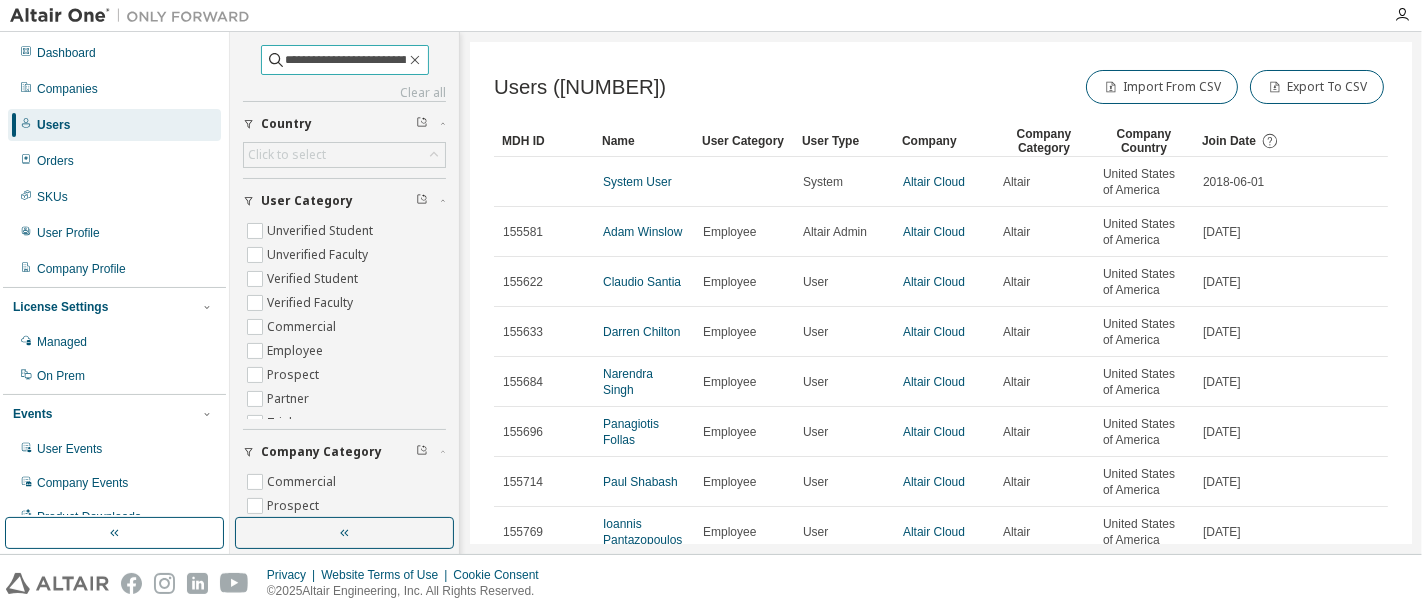 scroll, scrollTop: 0, scrollLeft: 63, axis: horizontal 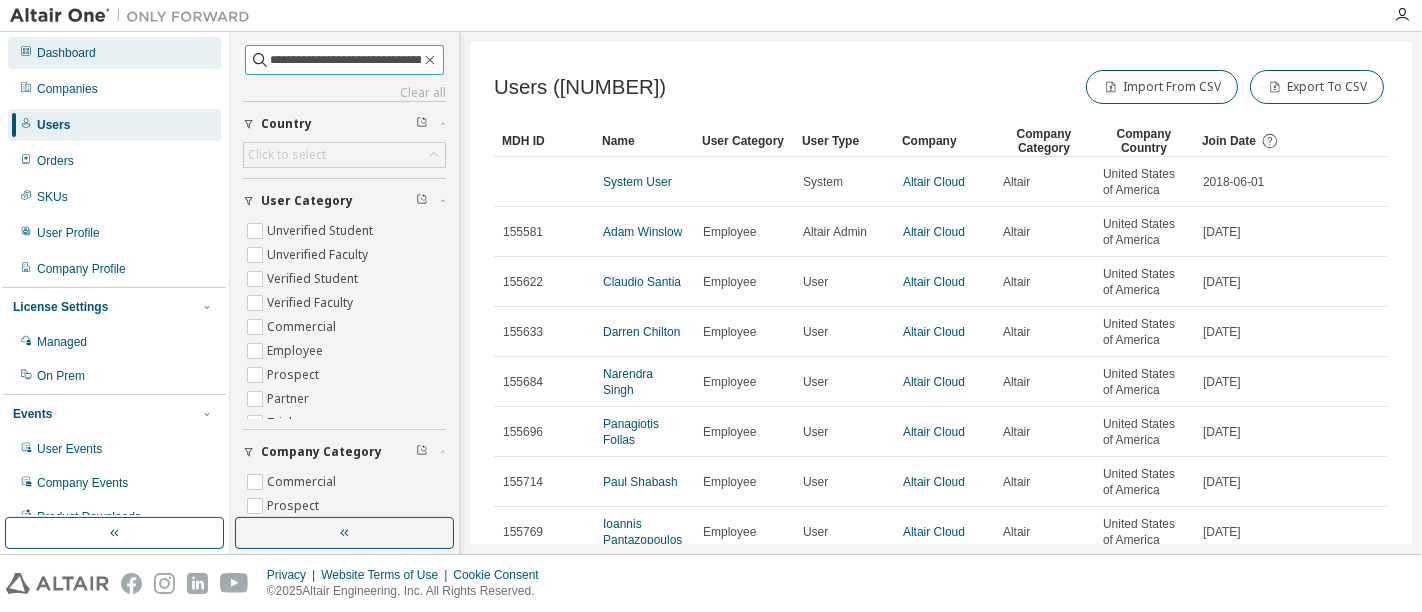 drag, startPoint x: 314, startPoint y: 59, endPoint x: 171, endPoint y: 65, distance: 143.12582 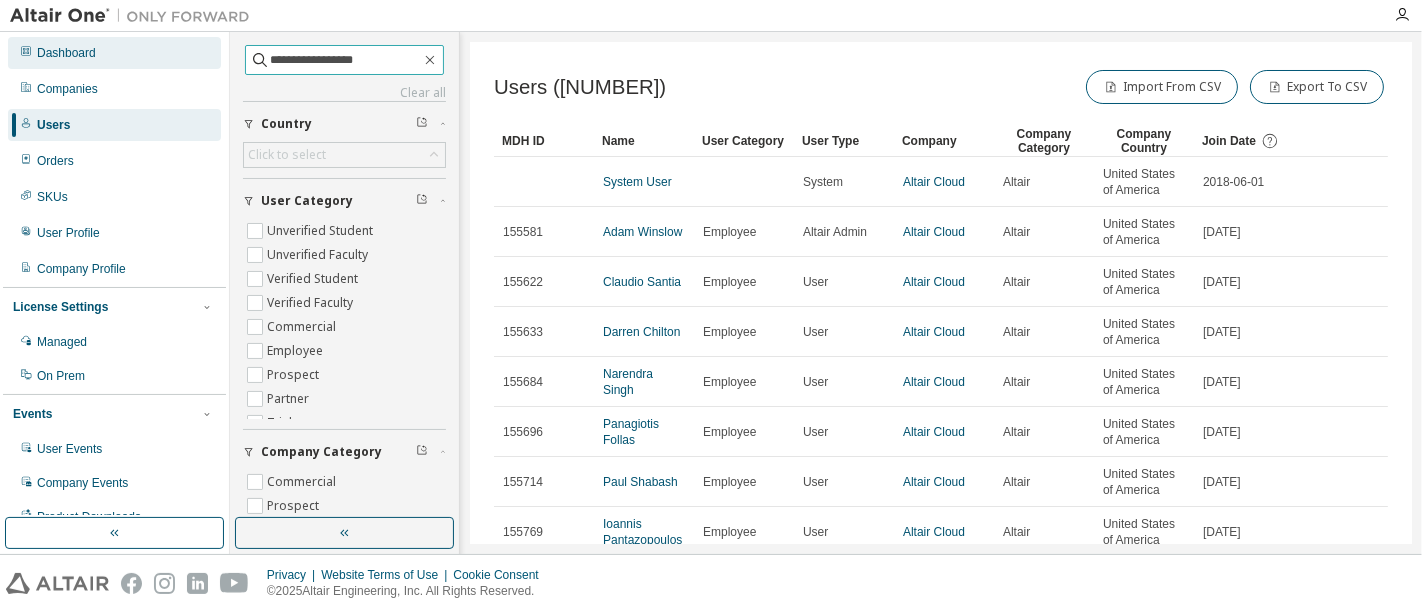 type on "**********" 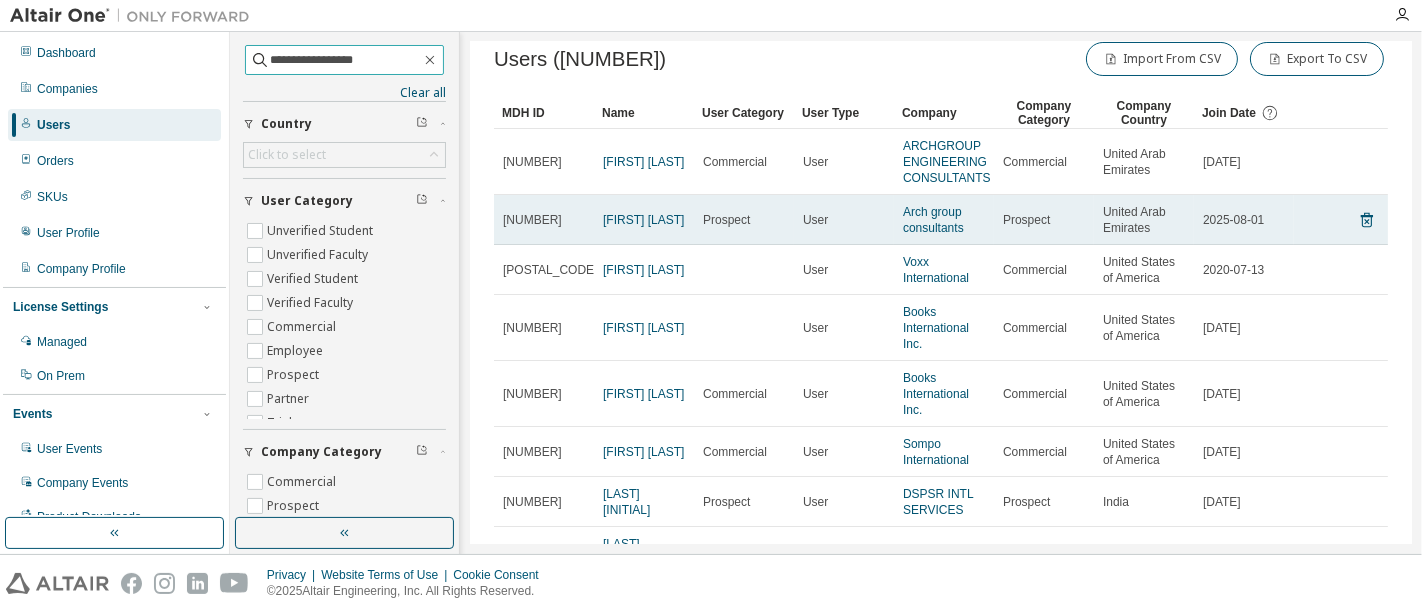 scroll, scrollTop: 0, scrollLeft: 0, axis: both 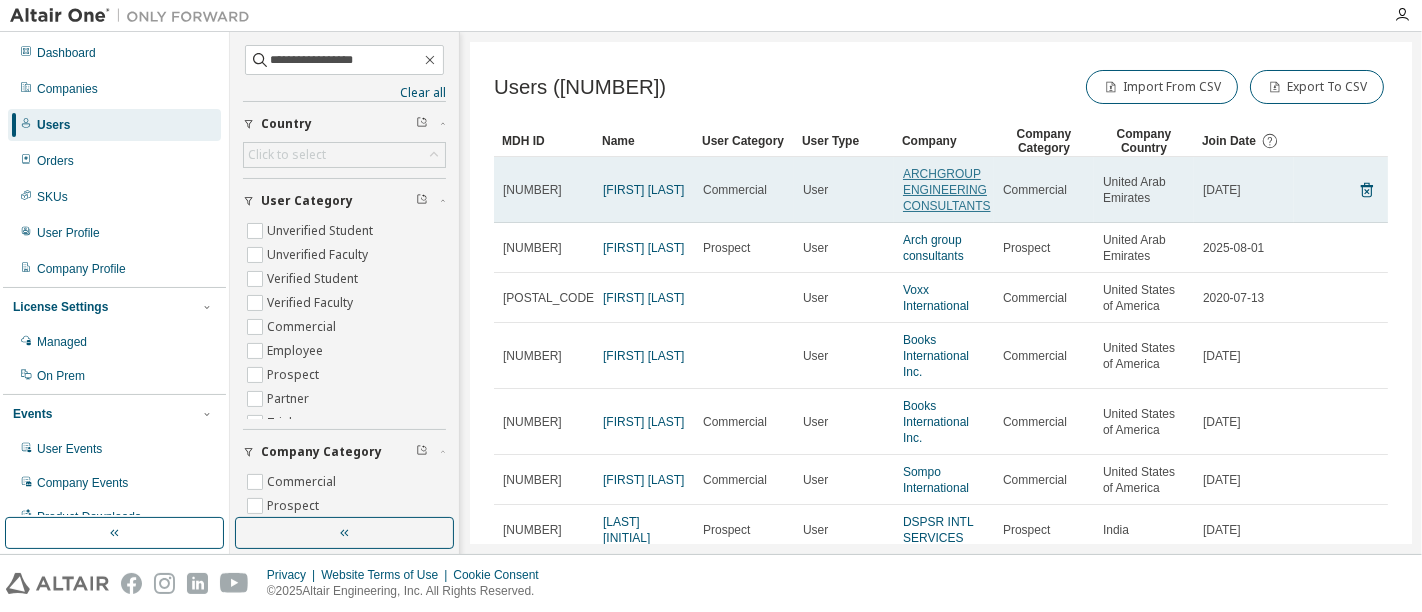 click on "ARCHGROUP ENGINEERING CONSULTANTS" at bounding box center (947, 190) 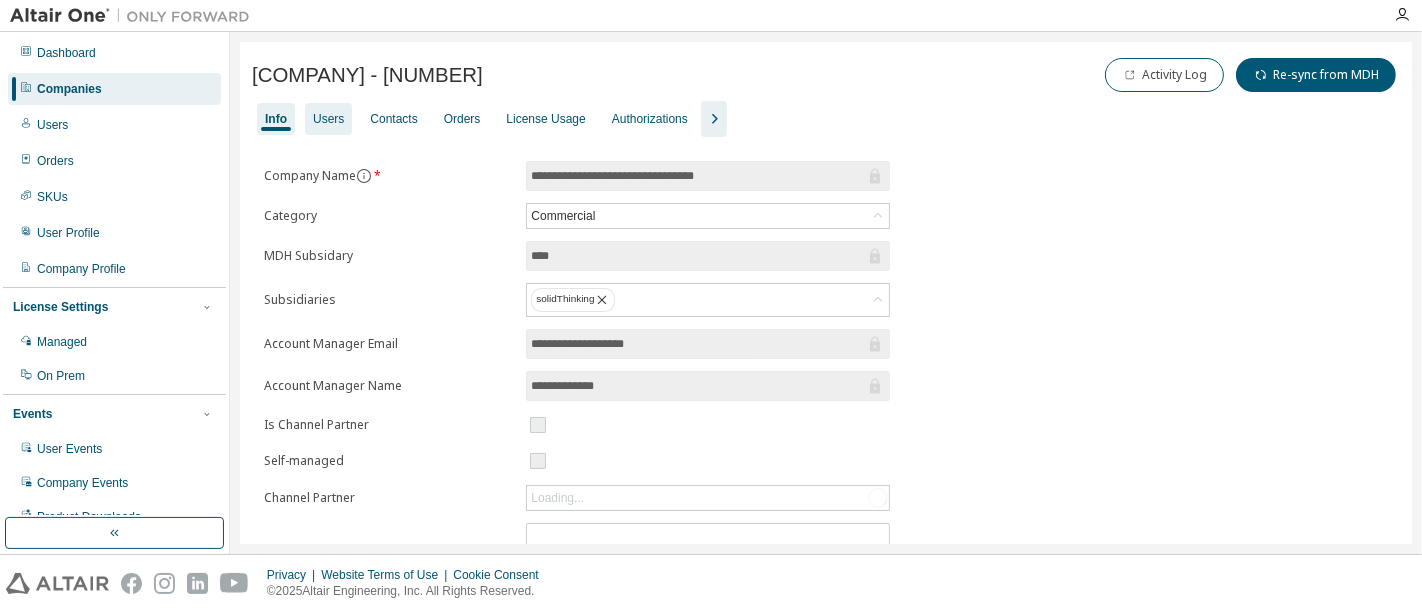 click on "Users" at bounding box center [328, 119] 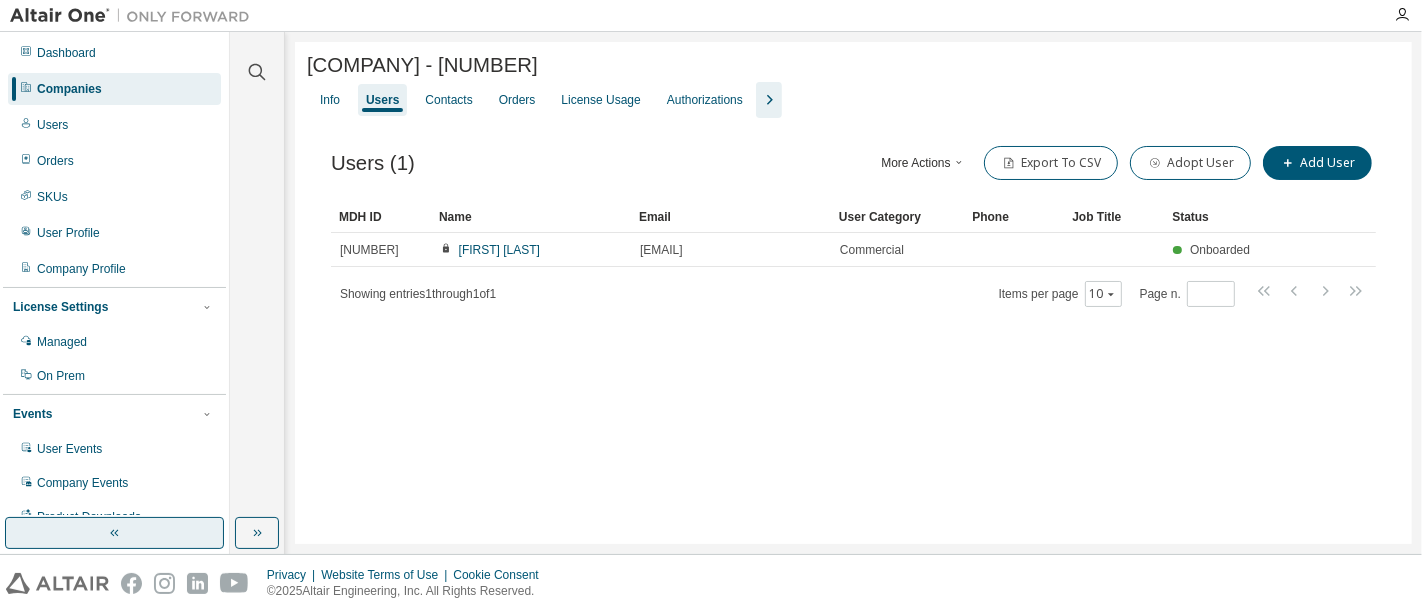 click at bounding box center (114, 533) 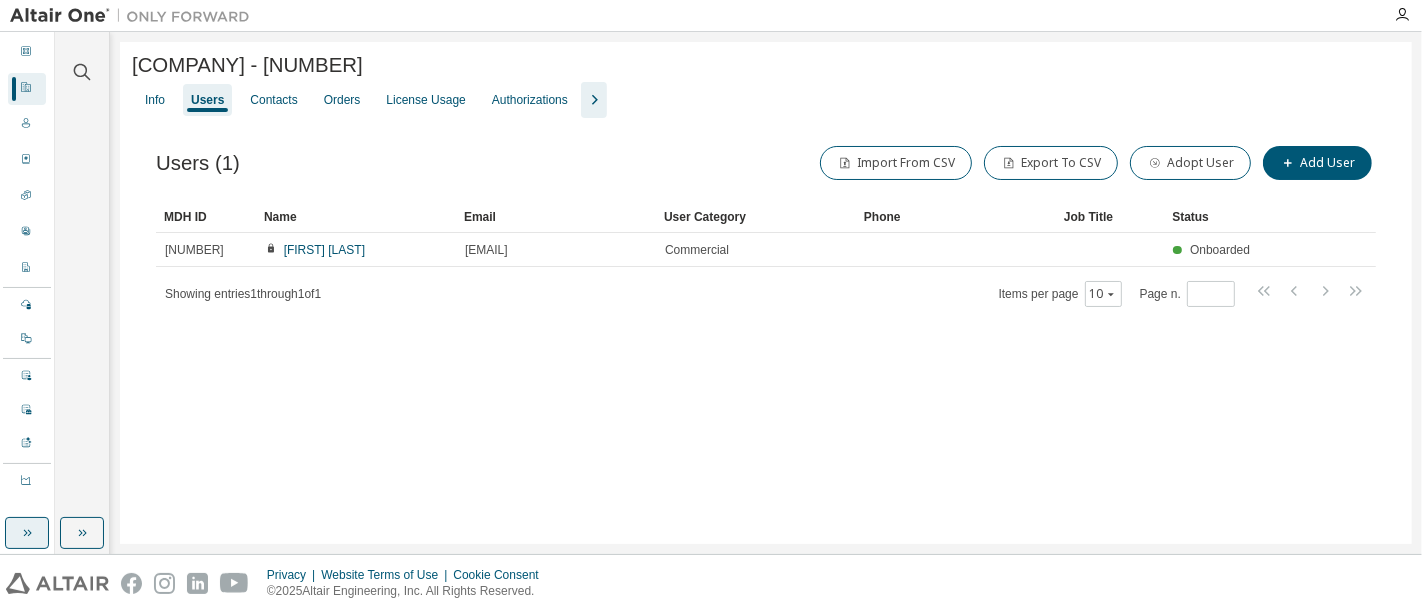 click at bounding box center [27, 533] 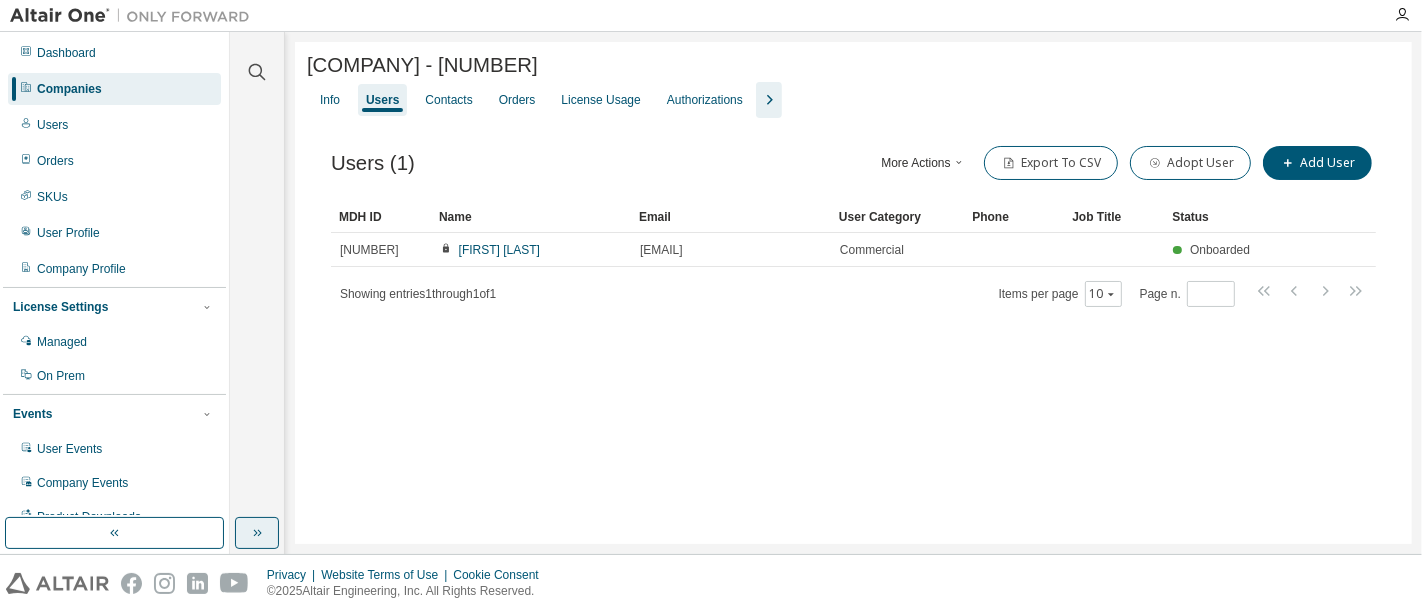 click 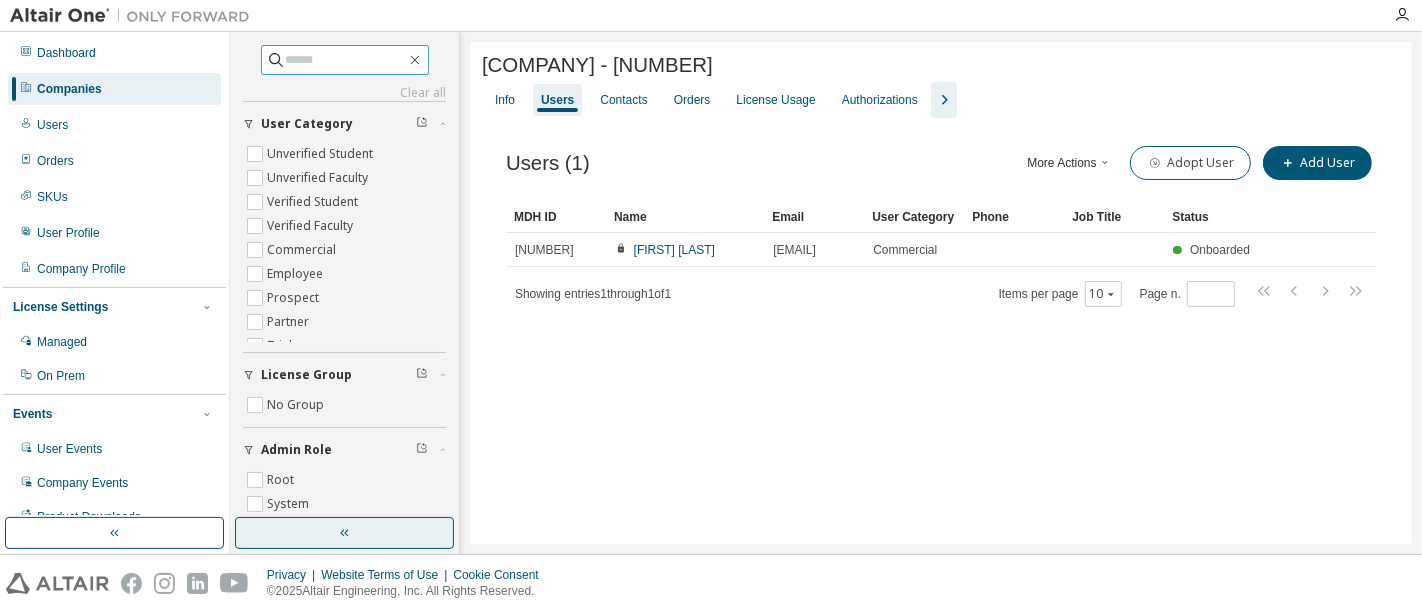 click at bounding box center [346, 60] 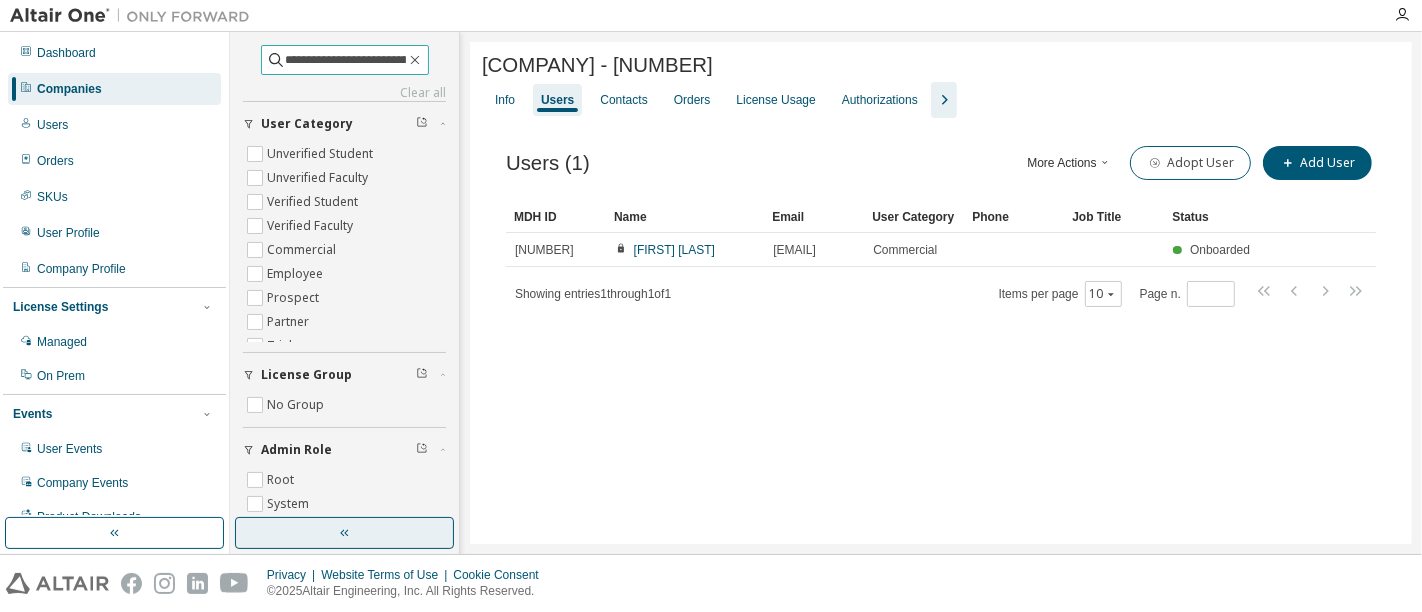 scroll, scrollTop: 0, scrollLeft: 63, axis: horizontal 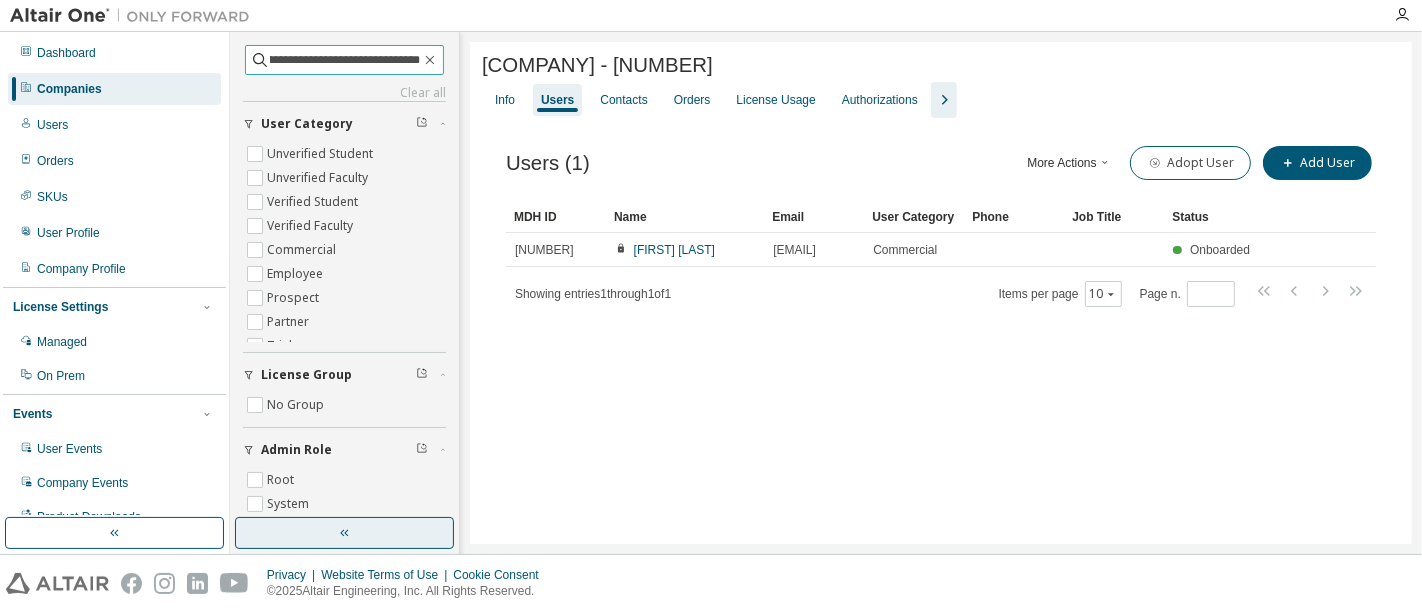 type on "**********" 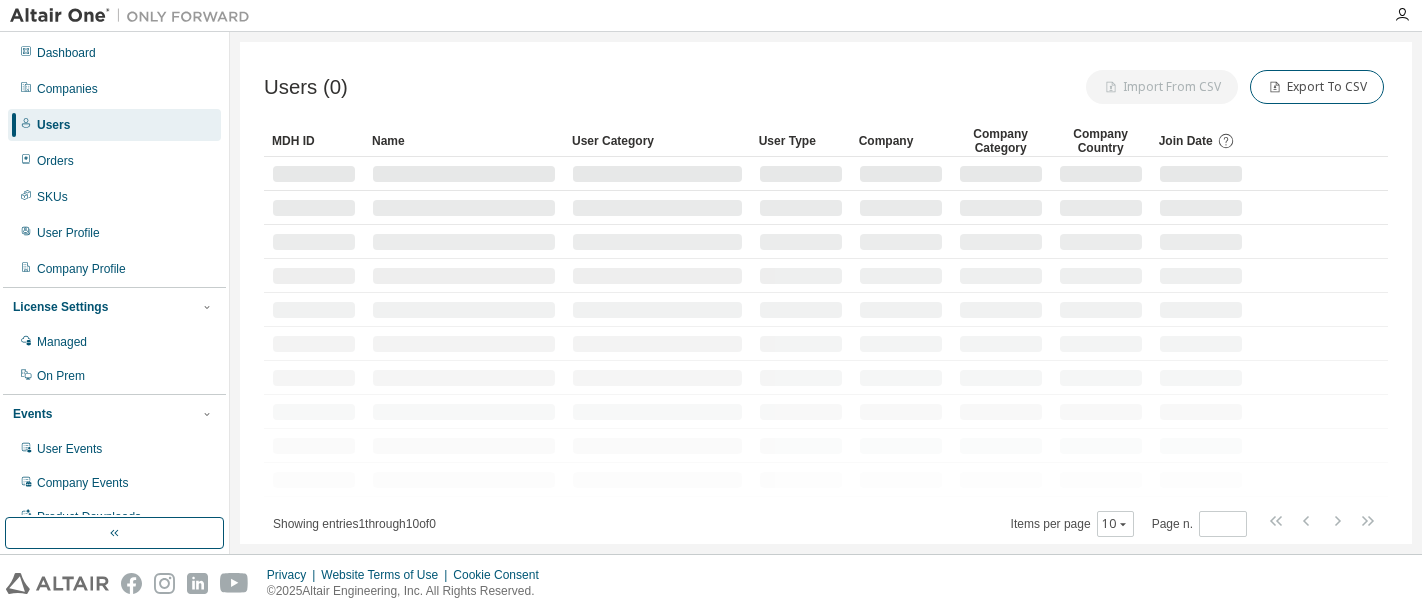 scroll, scrollTop: 0, scrollLeft: 0, axis: both 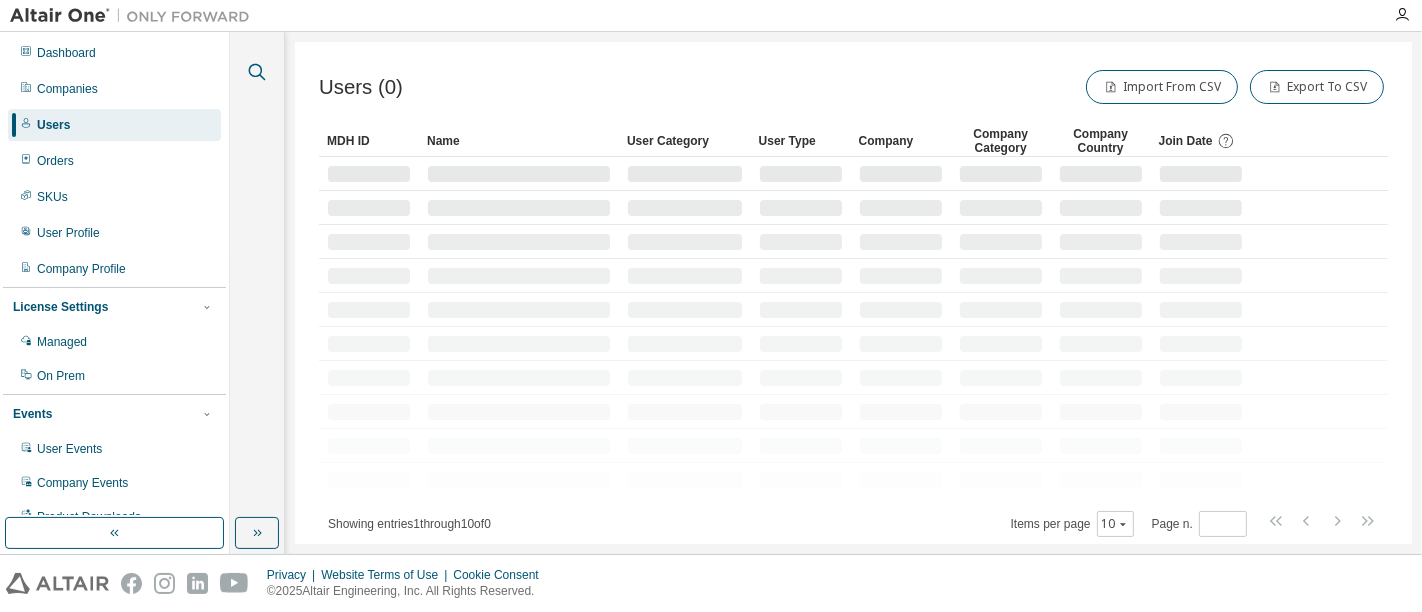click 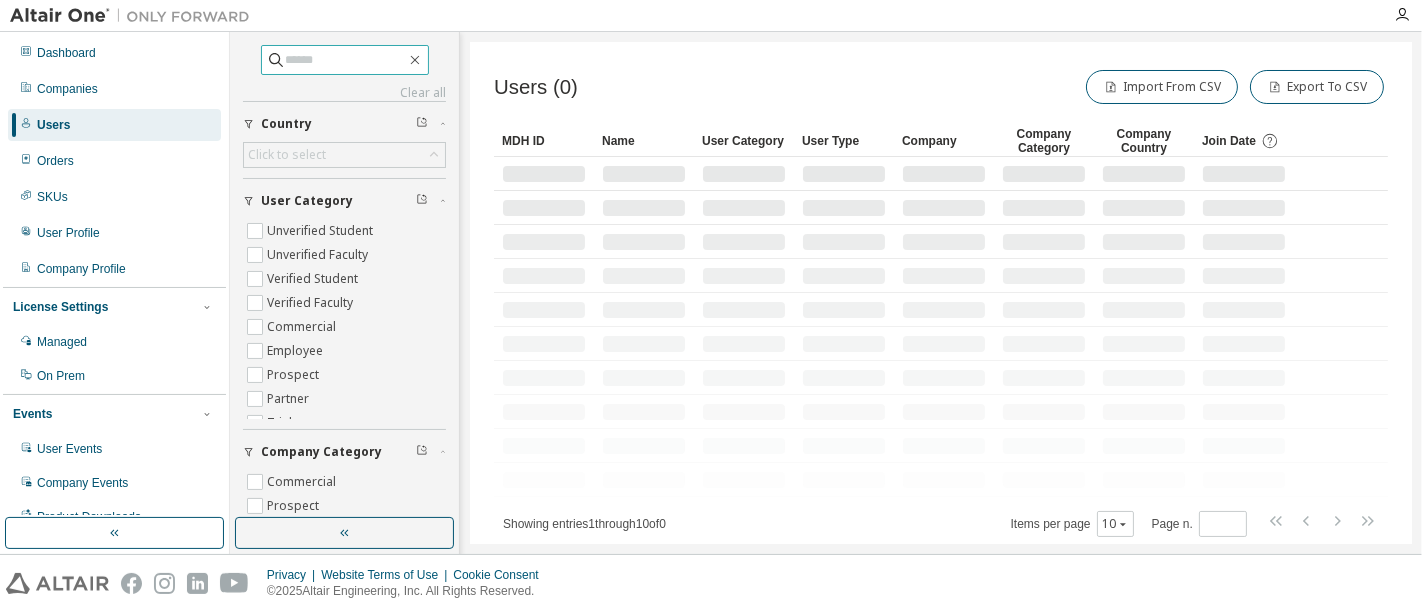 click at bounding box center (346, 60) 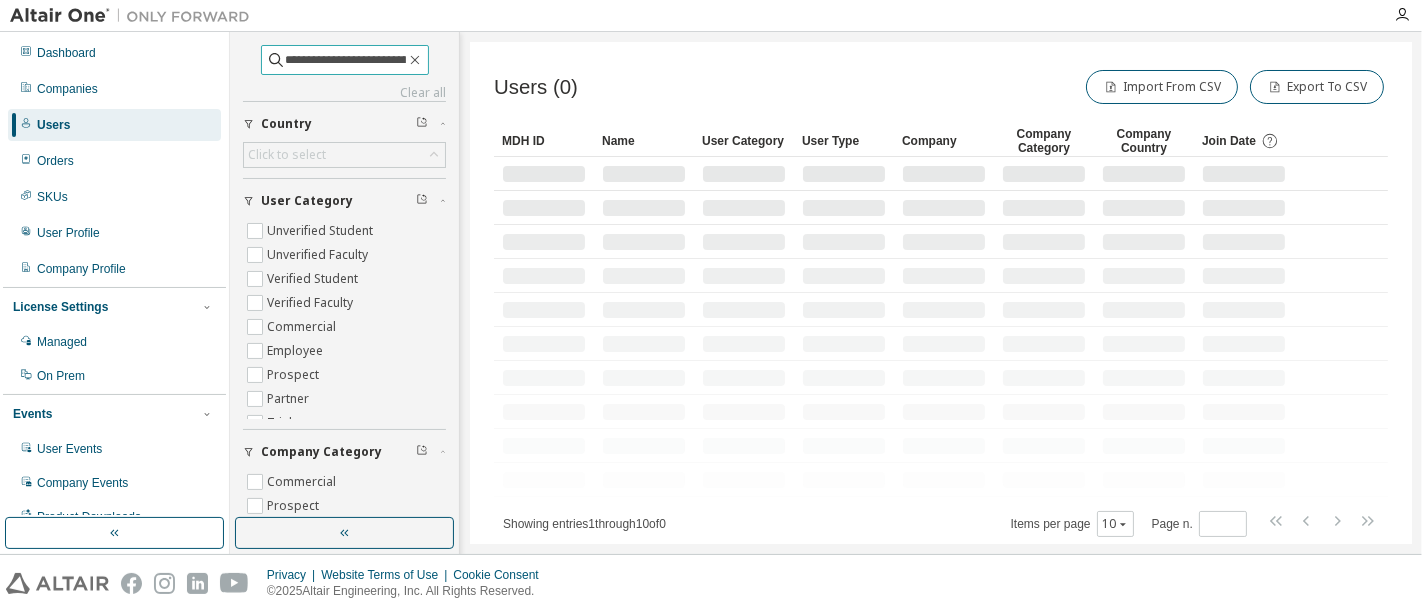scroll, scrollTop: 0, scrollLeft: 63, axis: horizontal 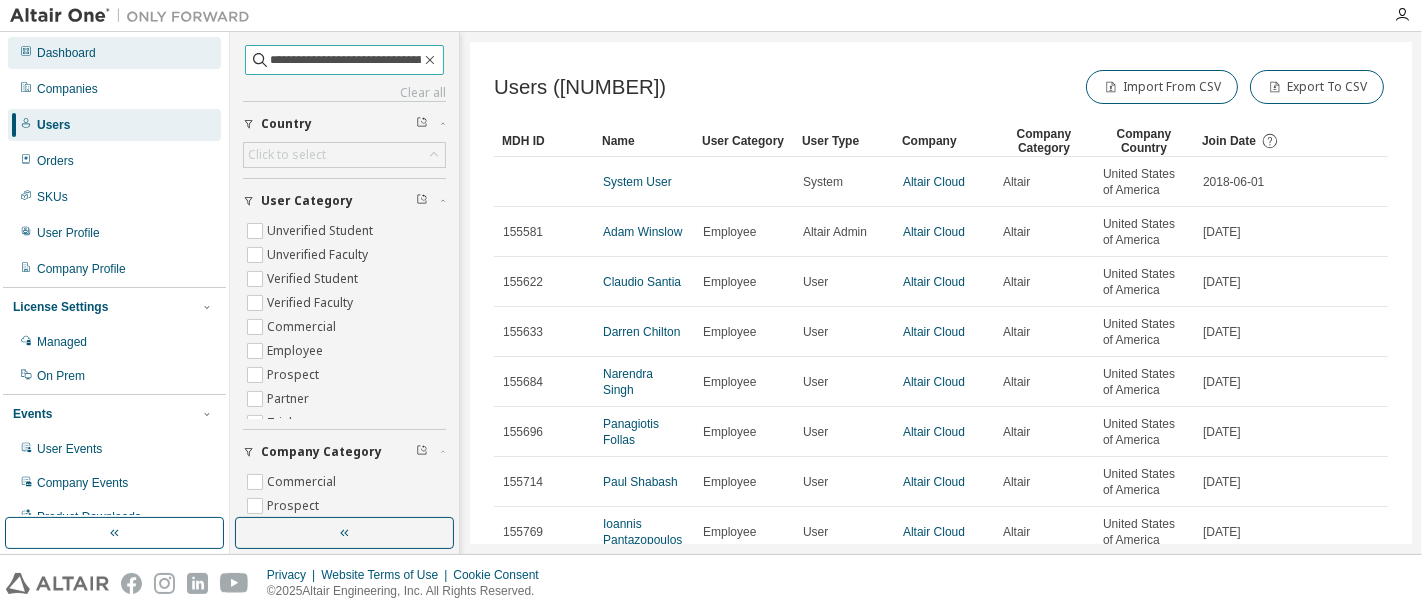 drag, startPoint x: 312, startPoint y: 59, endPoint x: 205, endPoint y: 52, distance: 107.22873 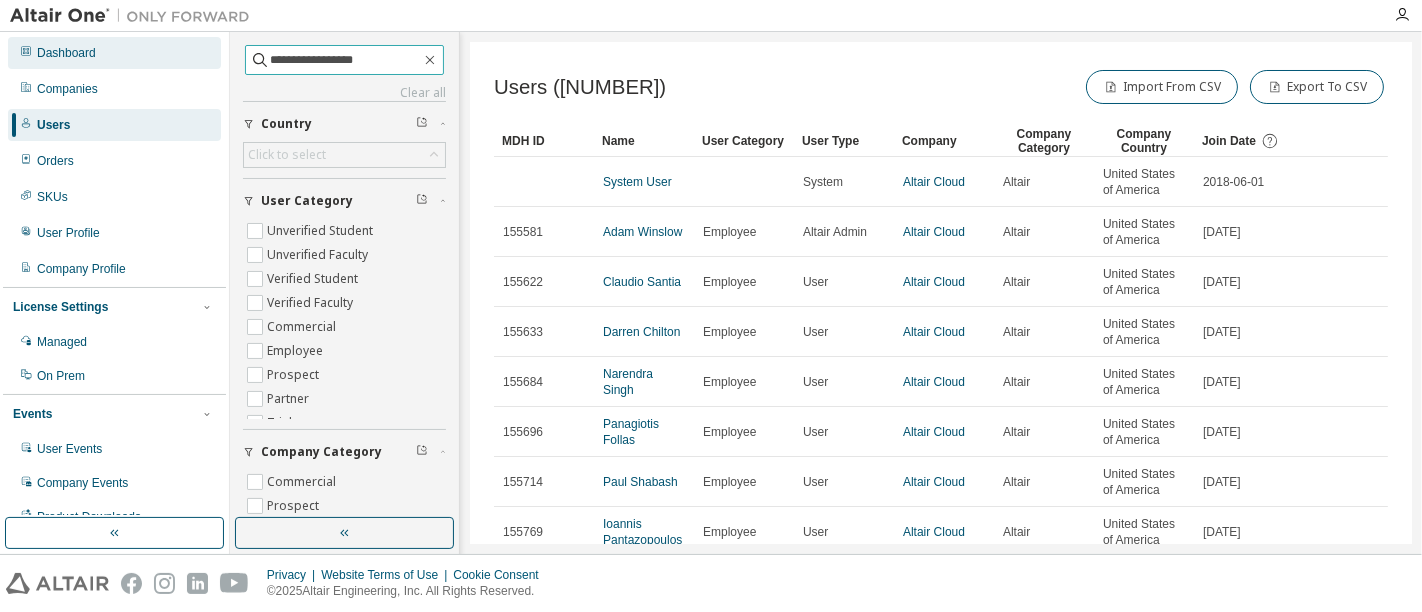 type on "**********" 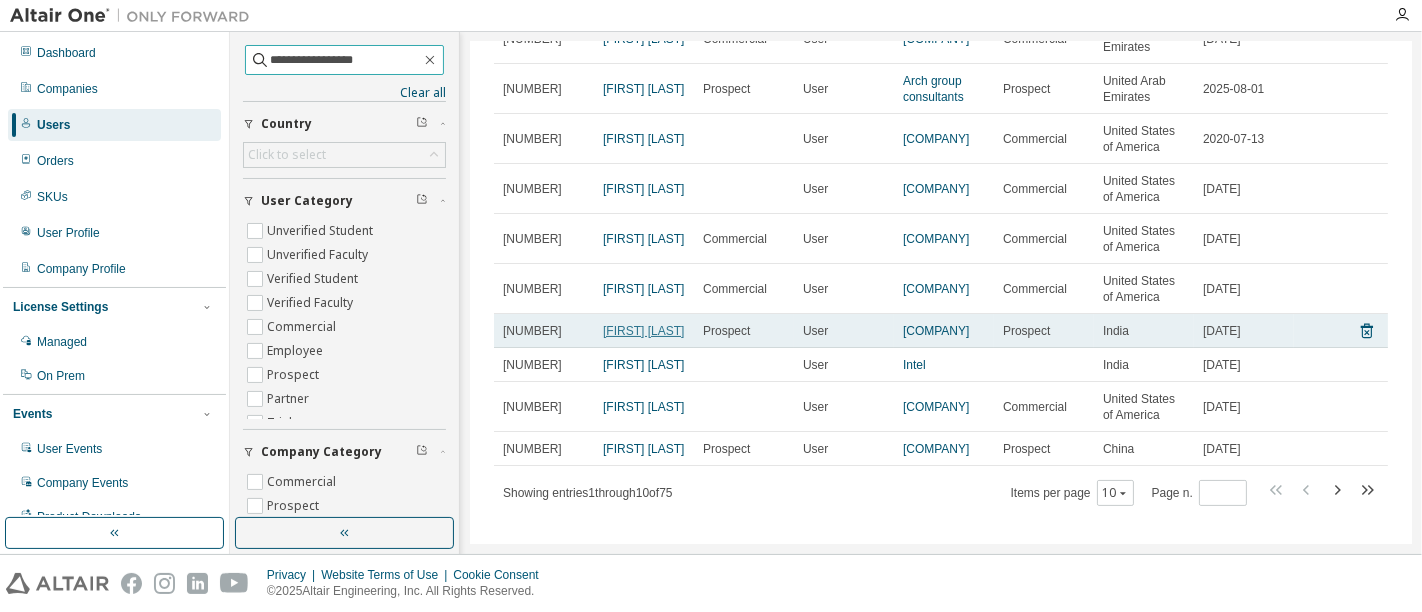 scroll, scrollTop: 108, scrollLeft: 0, axis: vertical 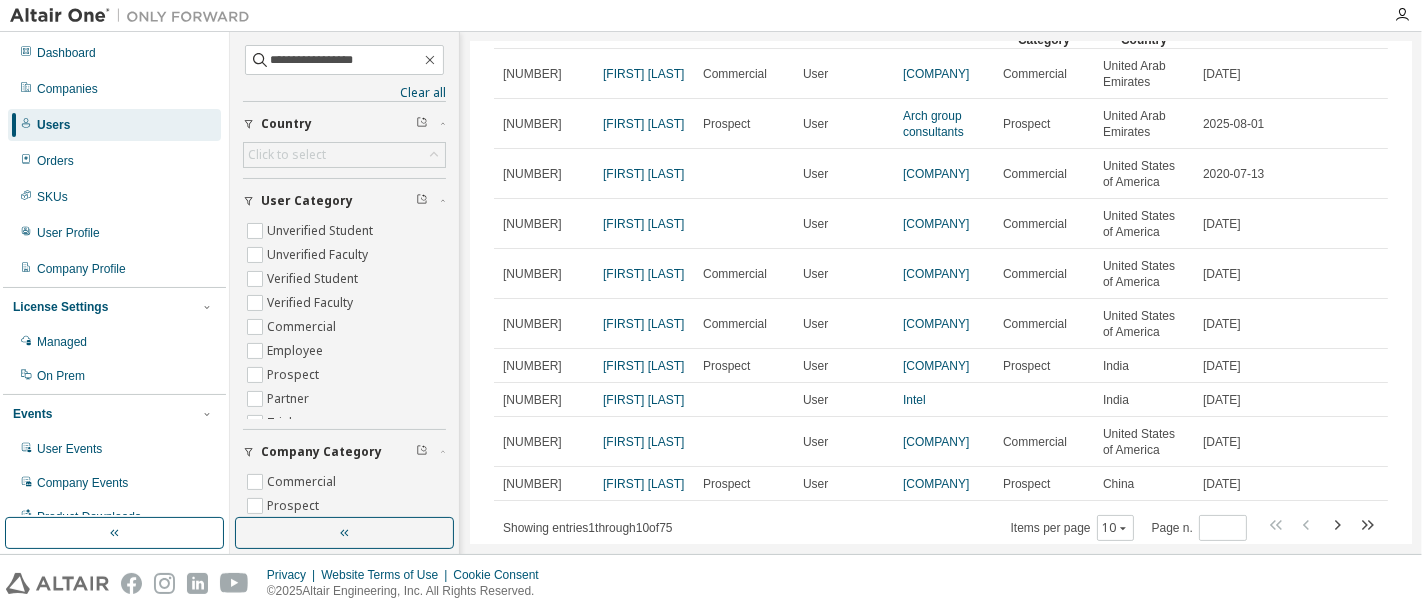 click on "Privacy Website Terms of Use Cookie Consent ©  2025  Altair Engineering, Inc. All Rights Reserved." at bounding box center [711, 583] 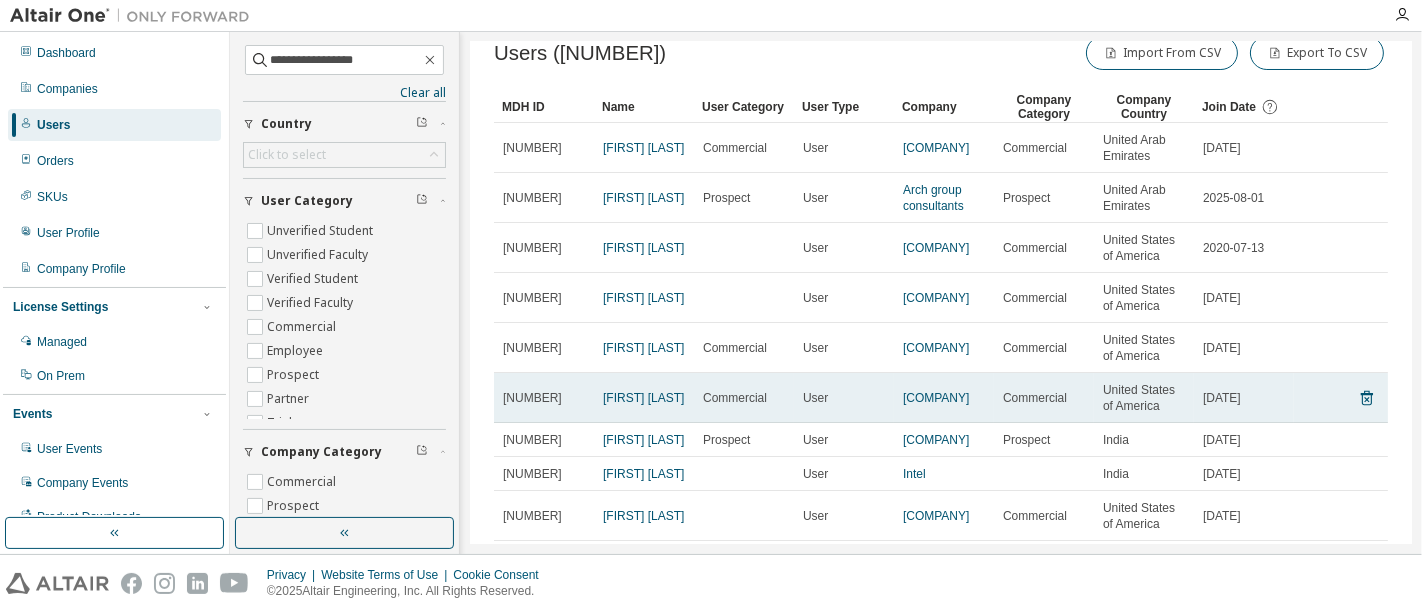 scroll, scrollTop: 0, scrollLeft: 0, axis: both 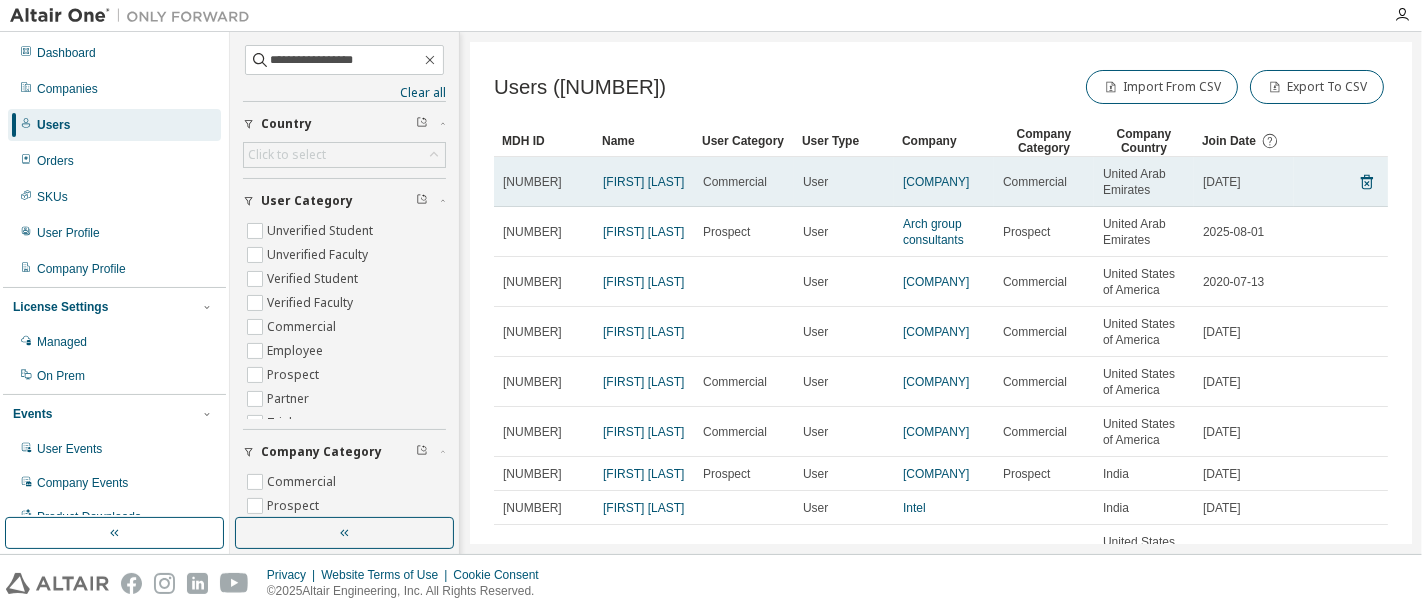 drag, startPoint x: 902, startPoint y: 166, endPoint x: 986, endPoint y: 198, distance: 89.88882 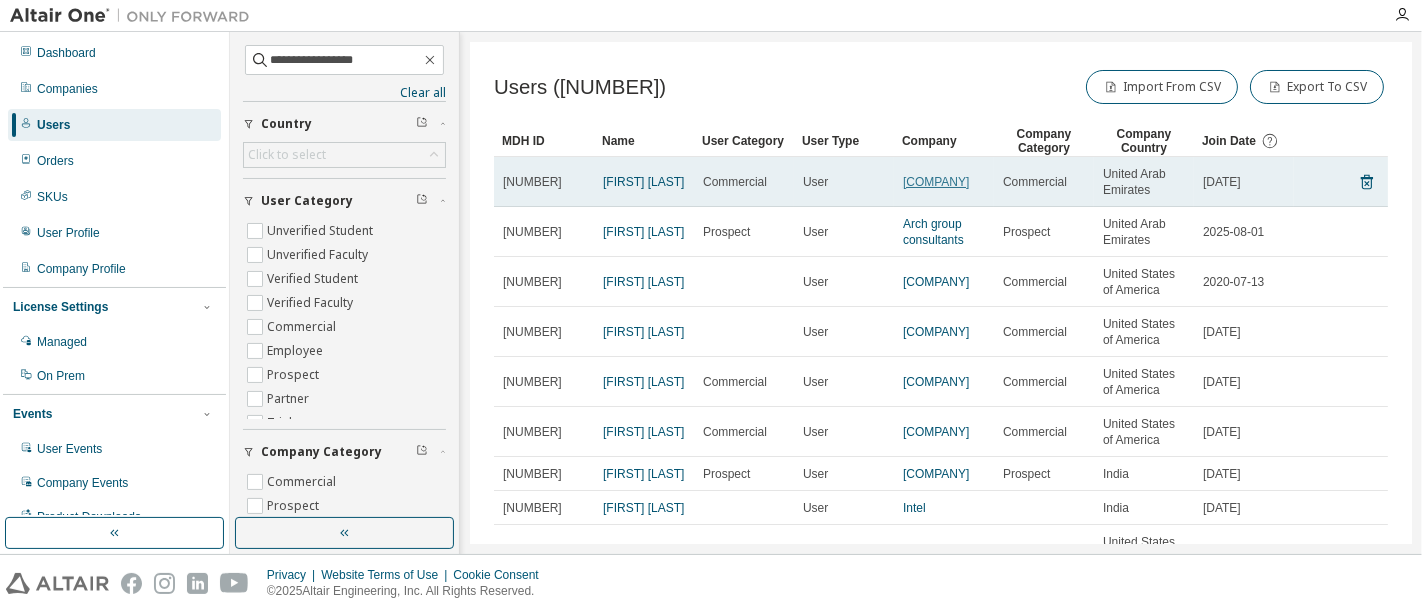 copy on "ARCHGROUP ENGINEERING CONSULTANTS" 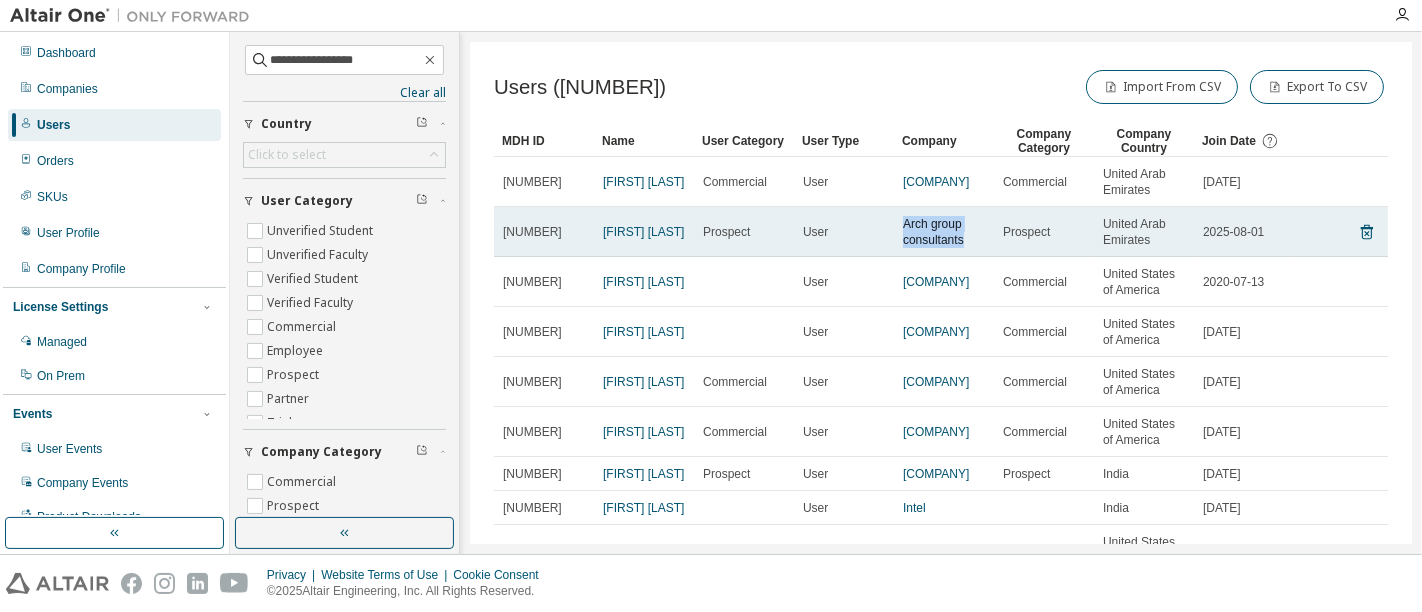 drag, startPoint x: 895, startPoint y: 241, endPoint x: 966, endPoint y: 260, distance: 73.4983 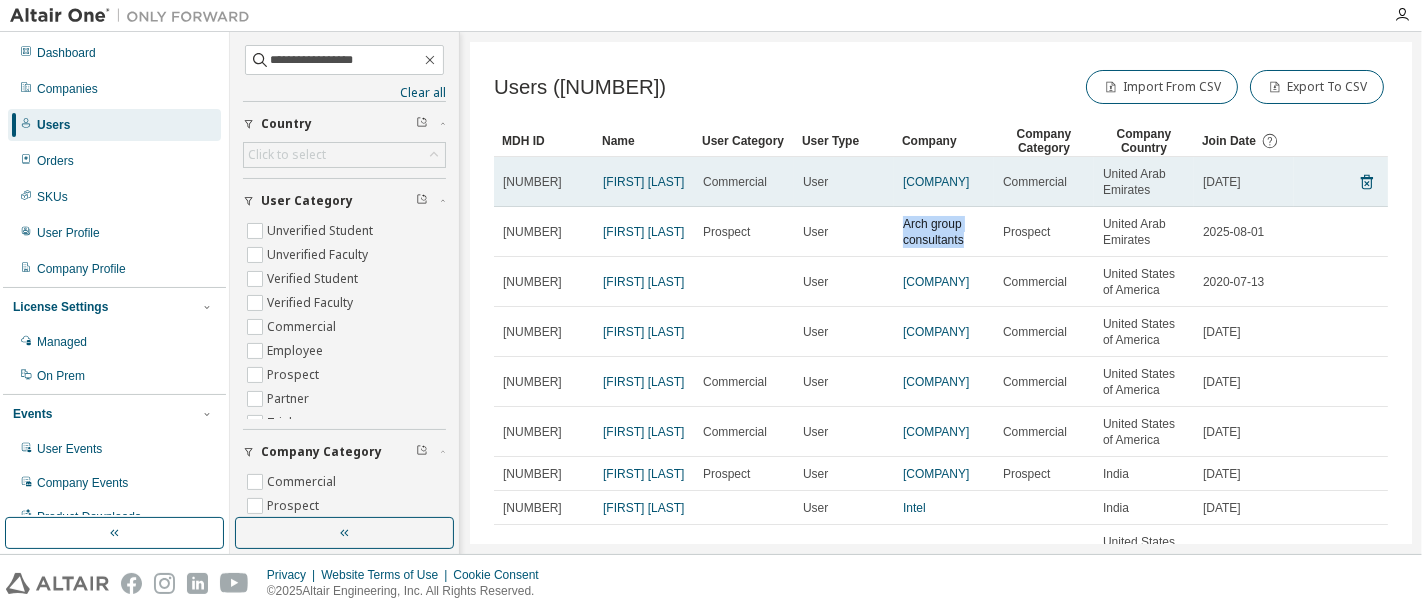 copy on "Arch group consultants" 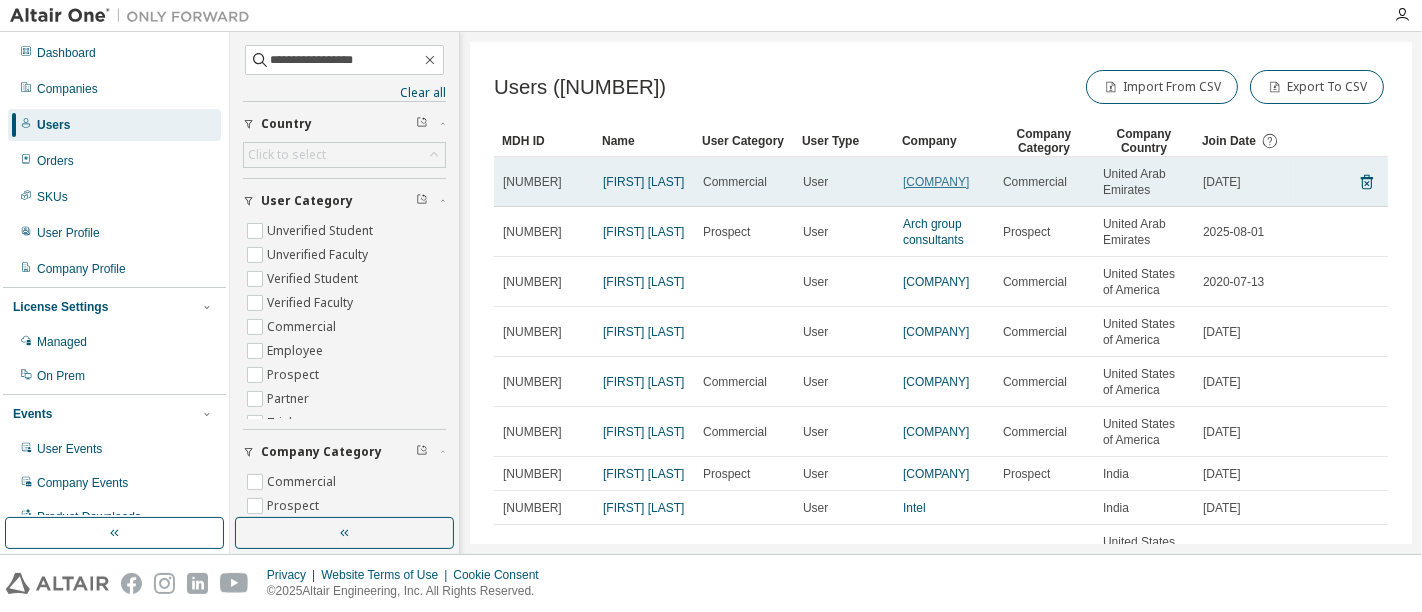 click on "ARCHGROUP ENGINEERING CONSULTANTS" at bounding box center [936, 182] 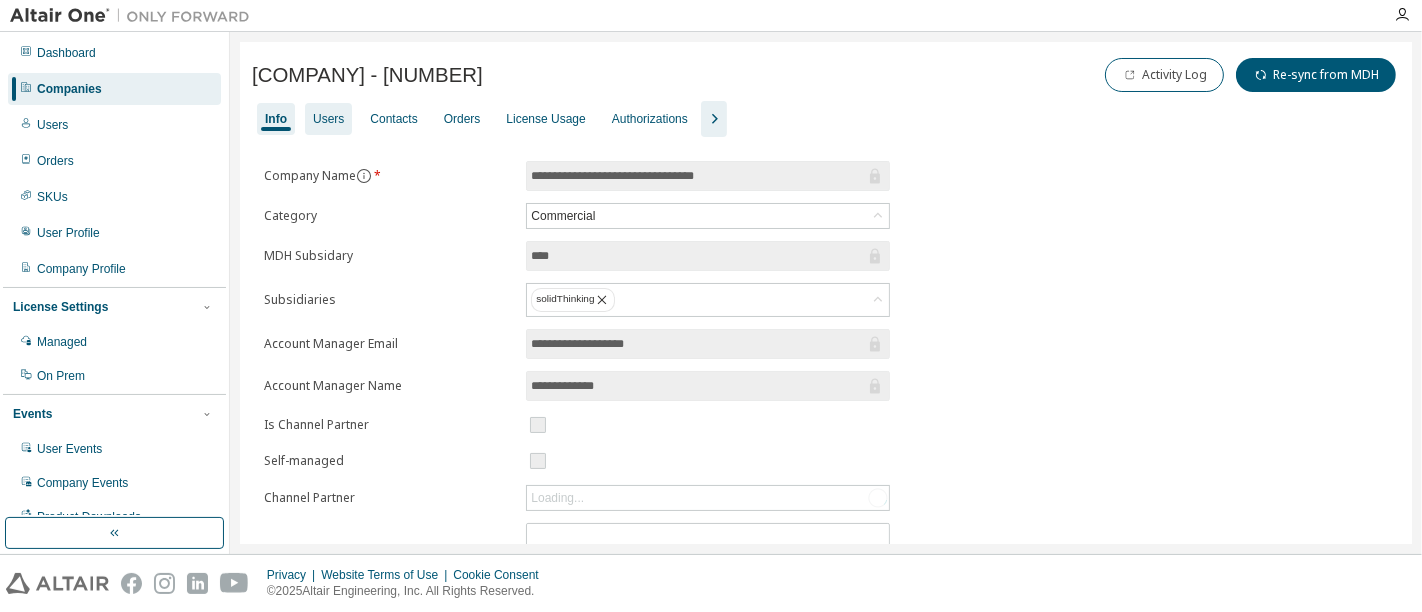 click on "Users" at bounding box center [328, 119] 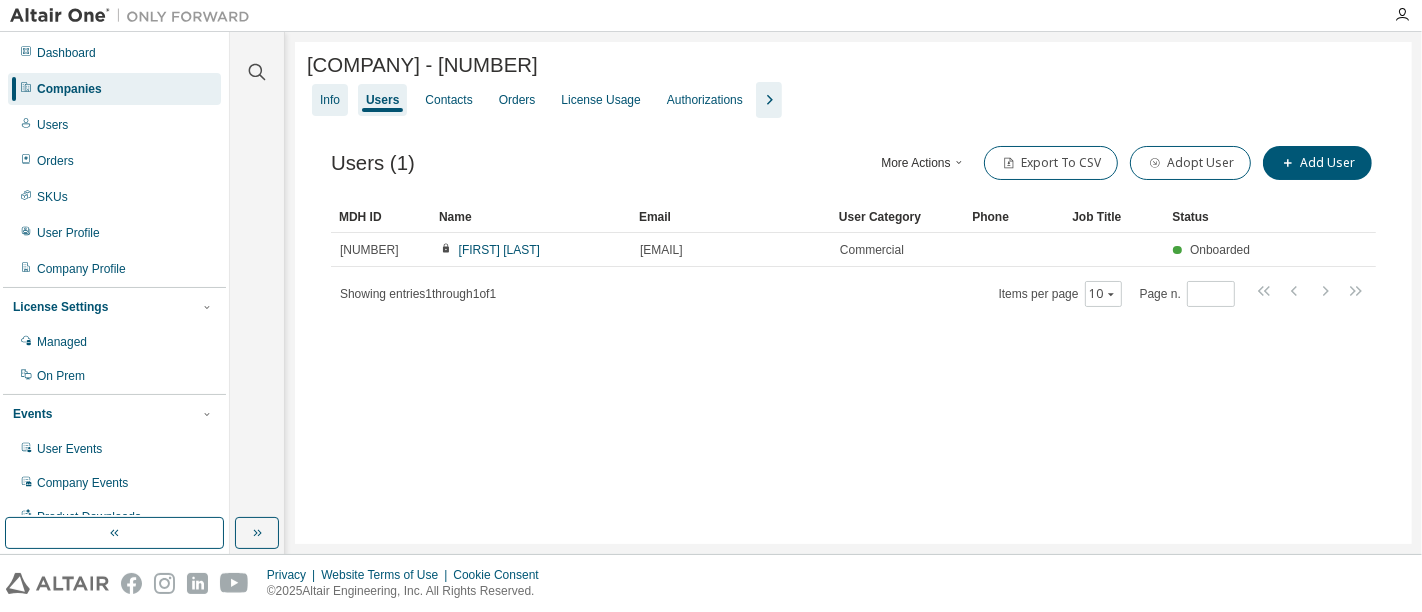 click on "Info" at bounding box center [330, 100] 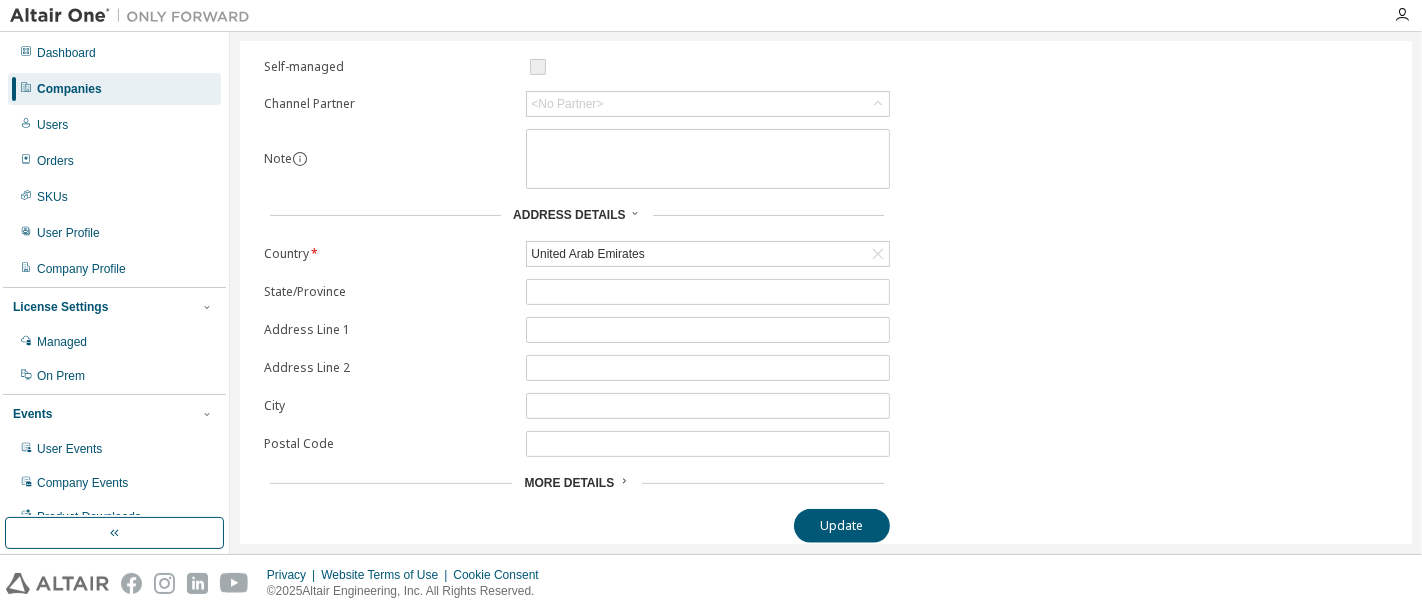 scroll, scrollTop: 0, scrollLeft: 0, axis: both 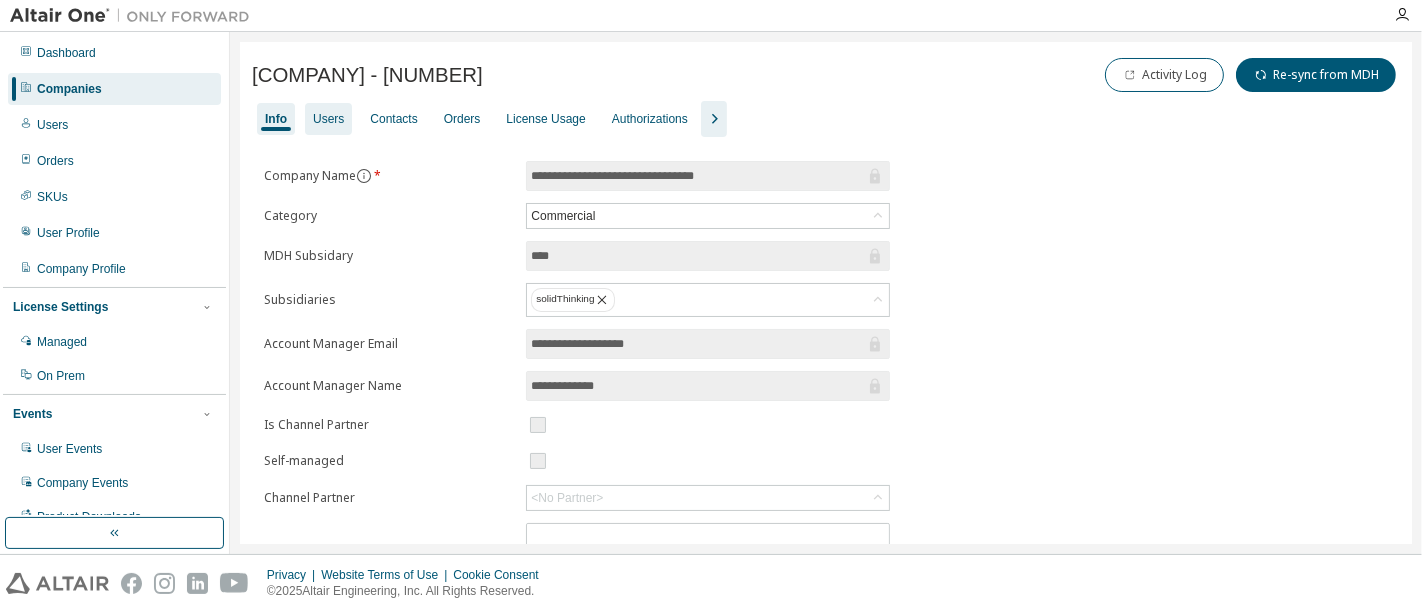 click on "Users" at bounding box center (328, 119) 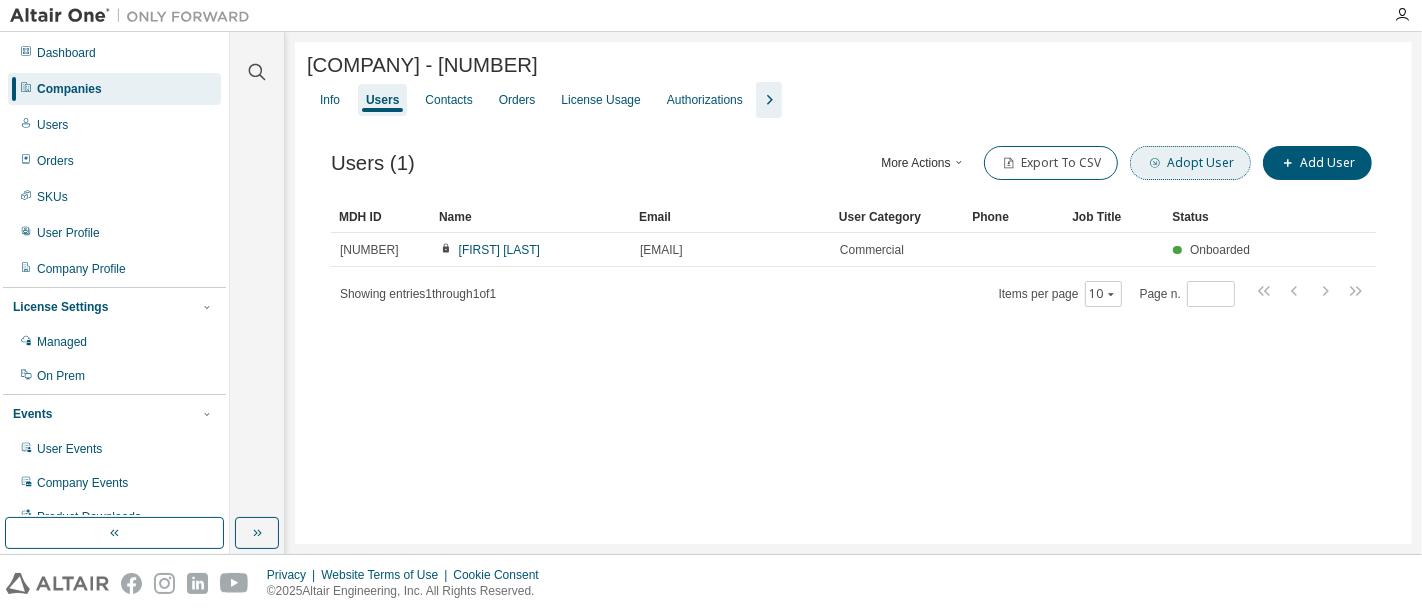 click on "Adopt User" at bounding box center [1190, 163] 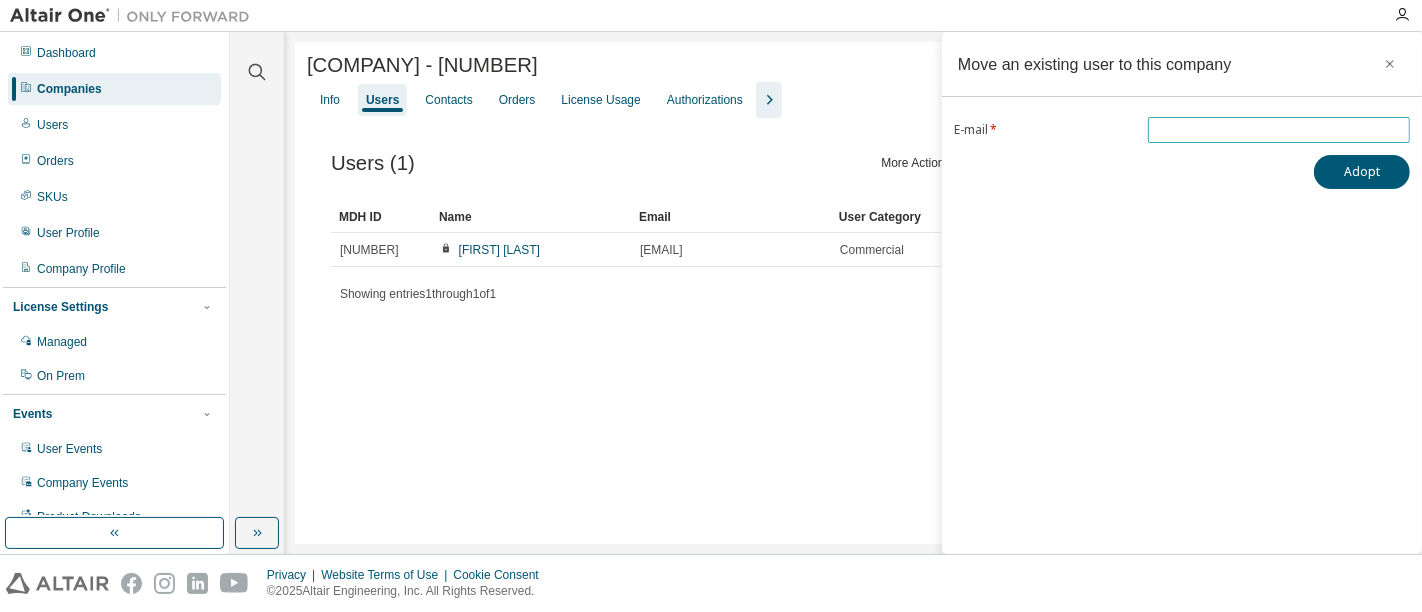 click at bounding box center [1279, 130] 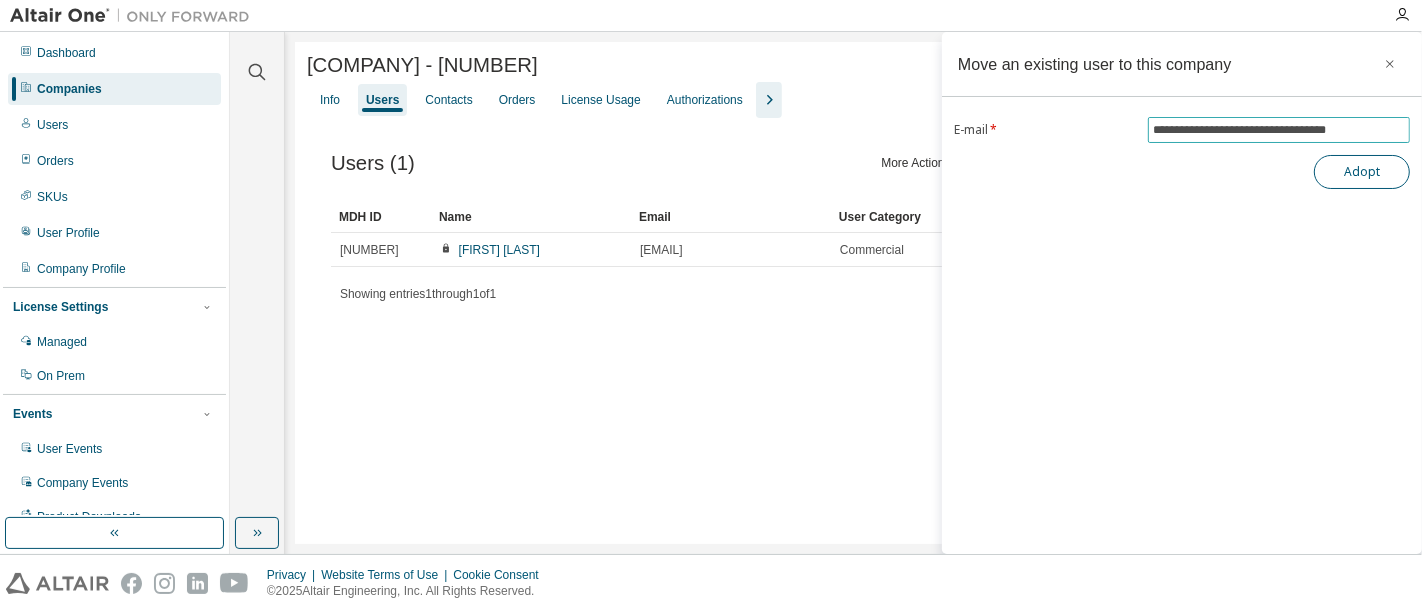 type on "**********" 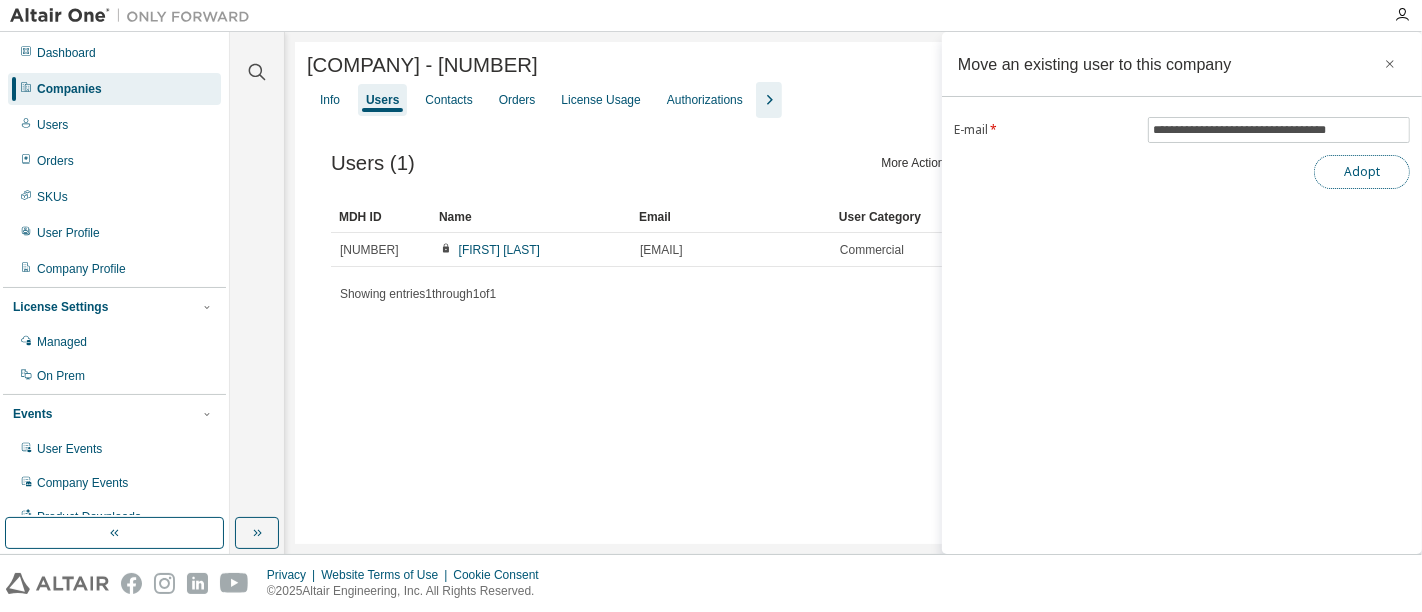 click on "Adopt" at bounding box center (1362, 172) 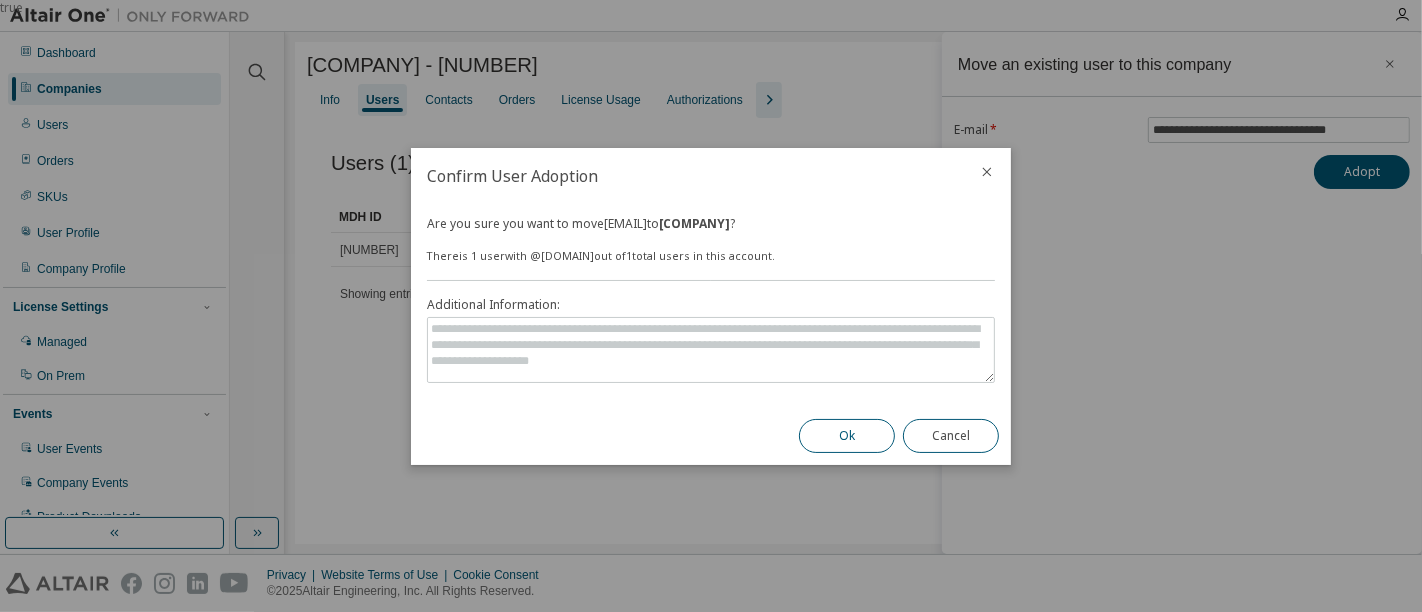 click on "Ok" at bounding box center [847, 436] 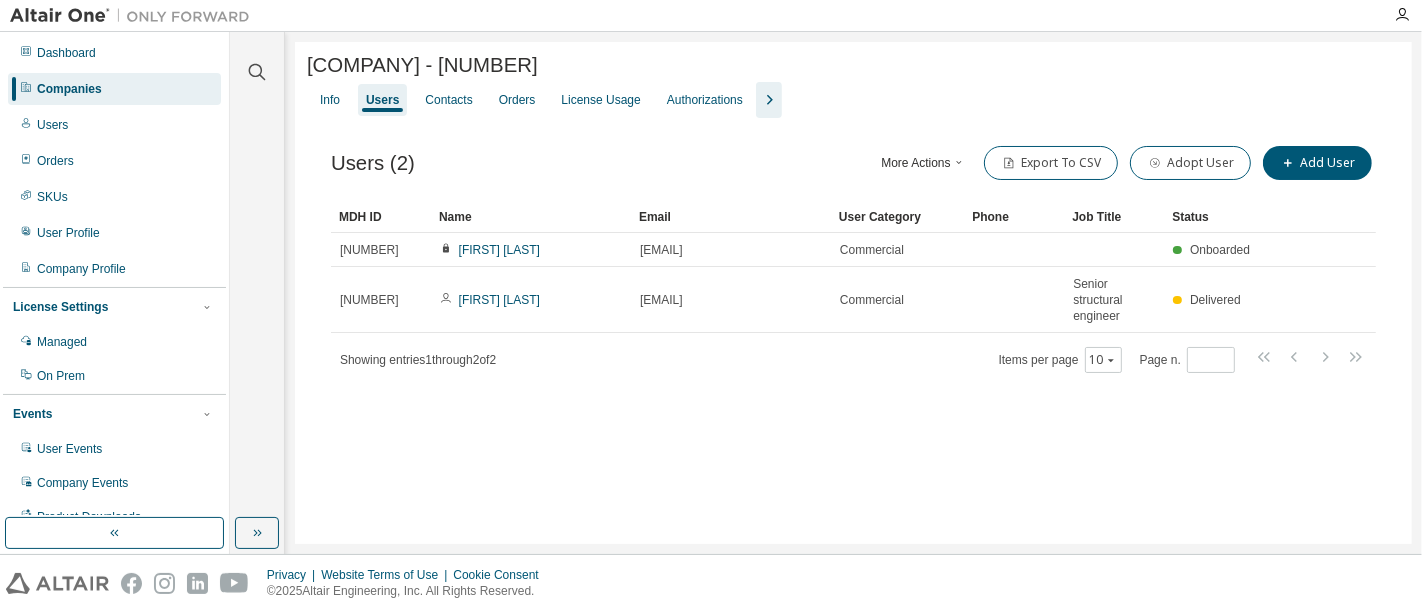 drag, startPoint x: 808, startPoint y: 65, endPoint x: 286, endPoint y: 64, distance: 522.001 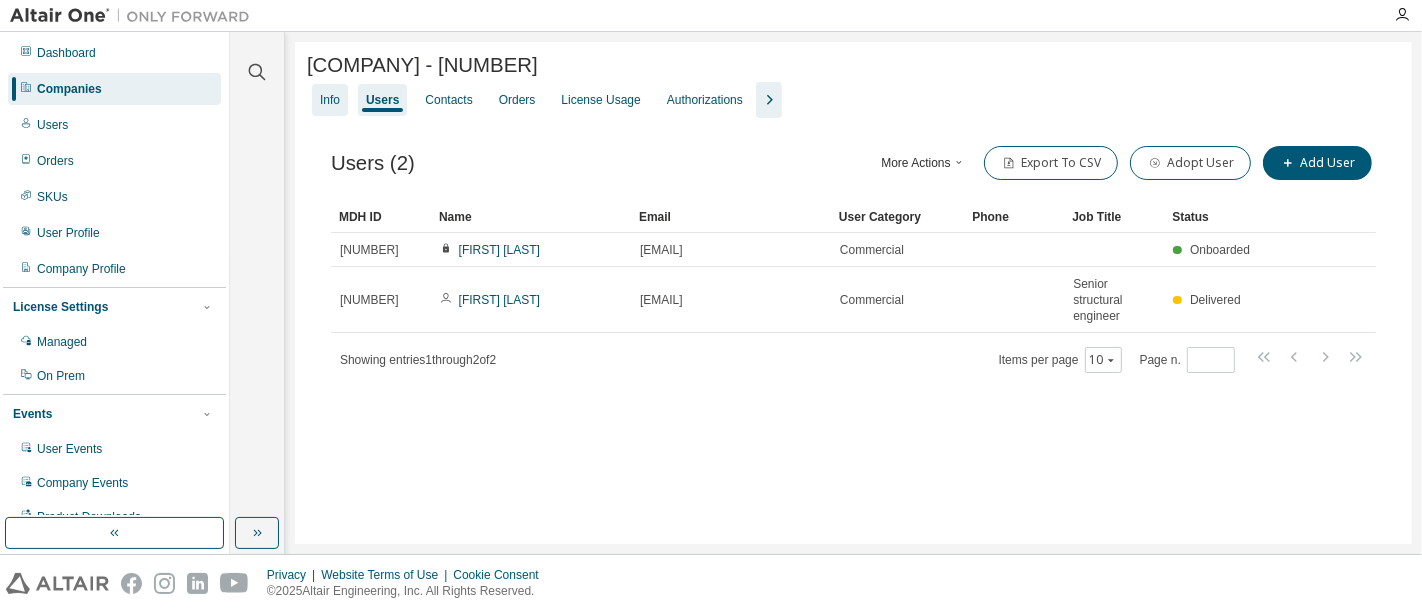 click on "Info" at bounding box center (330, 100) 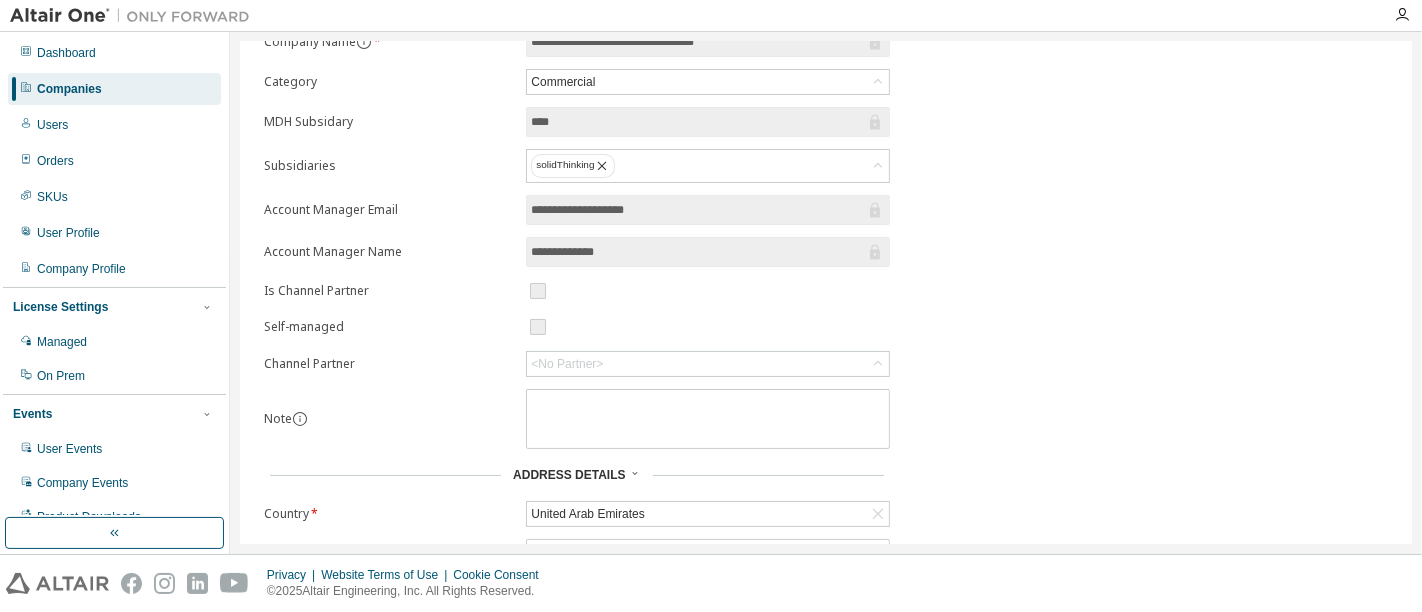 scroll, scrollTop: 0, scrollLeft: 0, axis: both 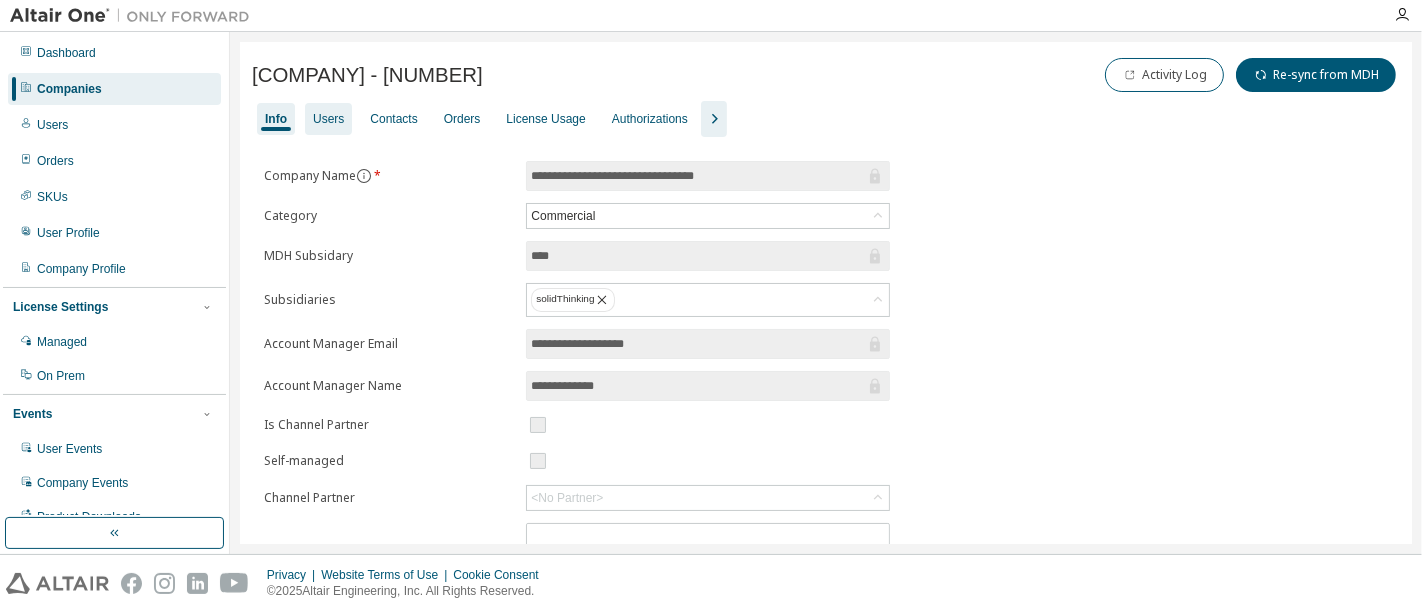 click on "Users" at bounding box center [328, 119] 